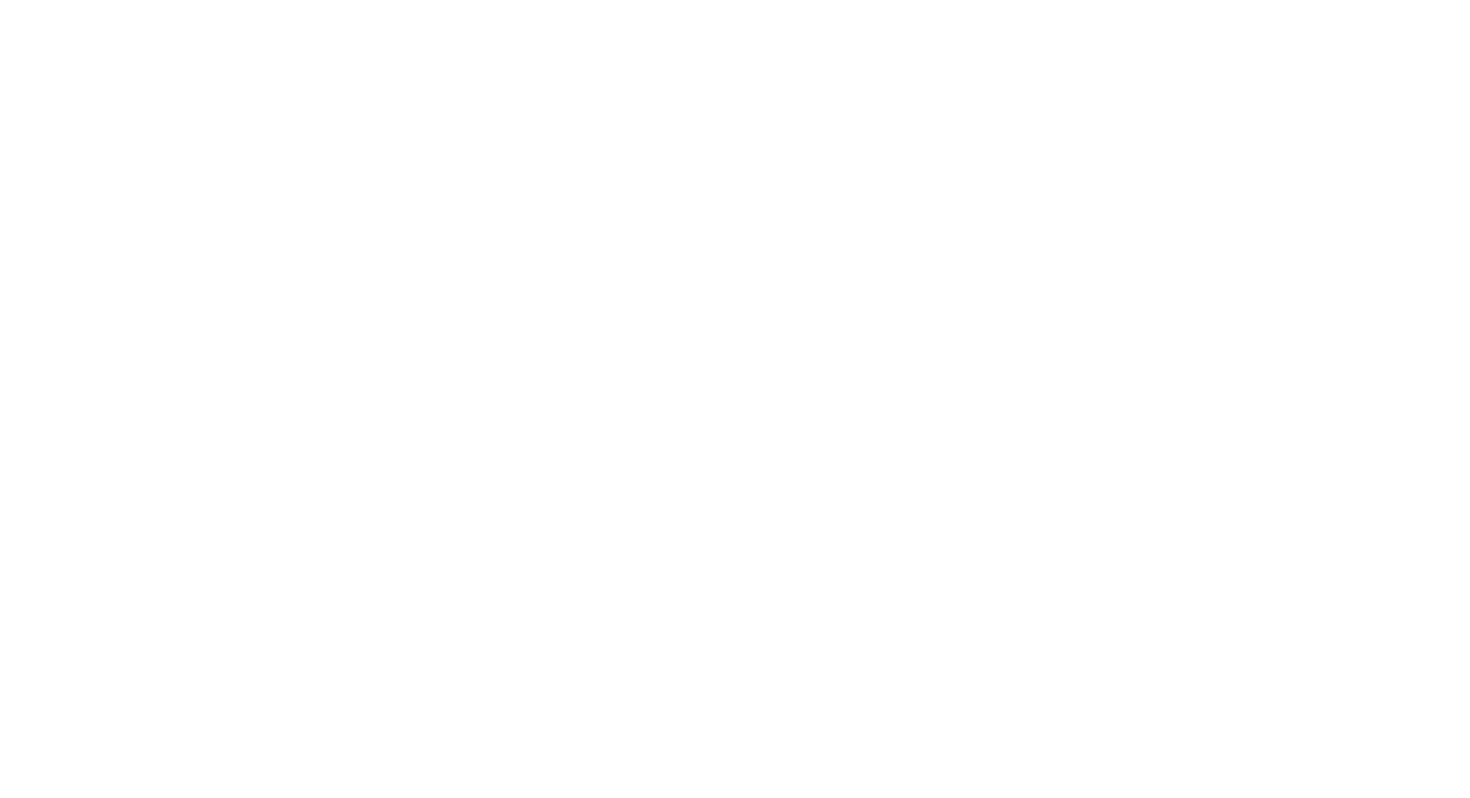 scroll, scrollTop: 0, scrollLeft: 0, axis: both 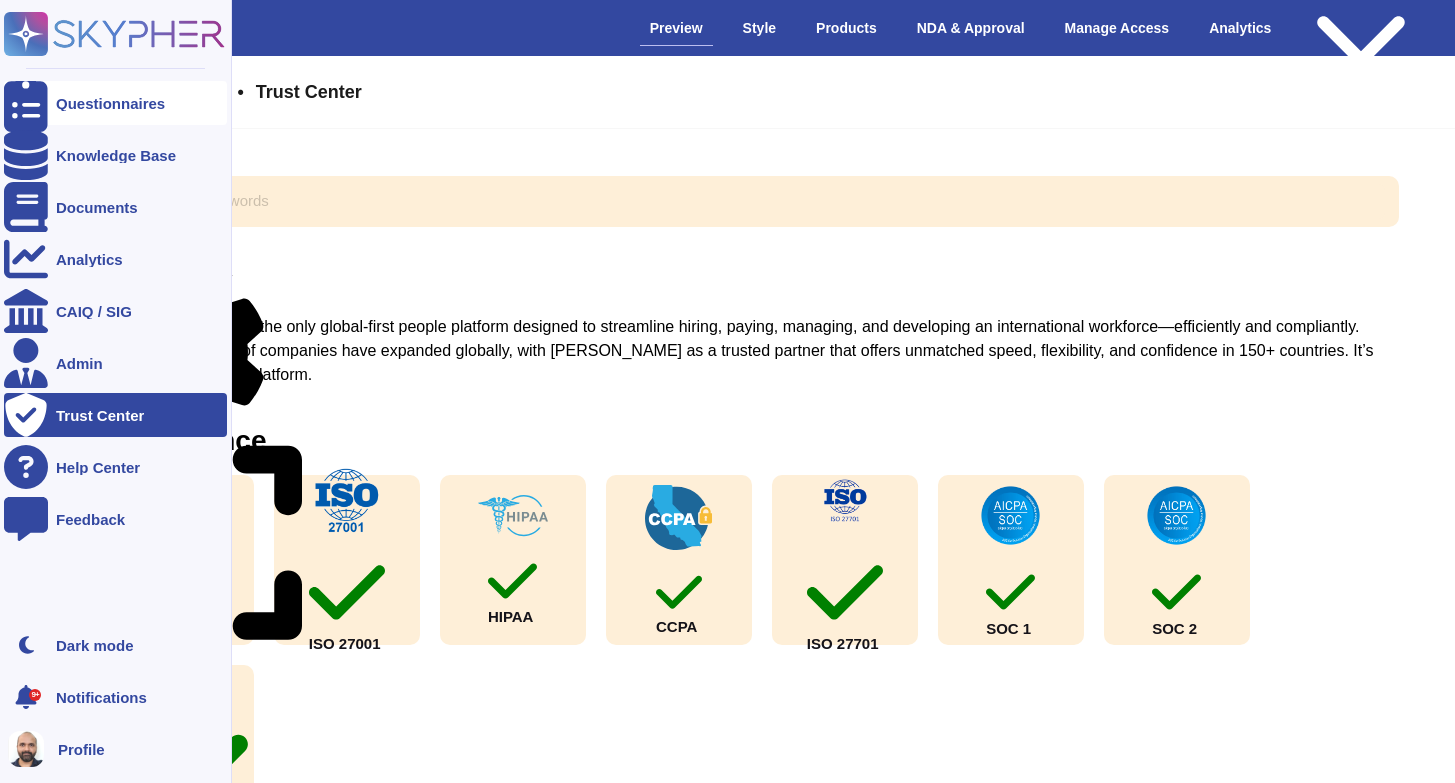 click on "Questionnaires" at bounding box center [110, 103] 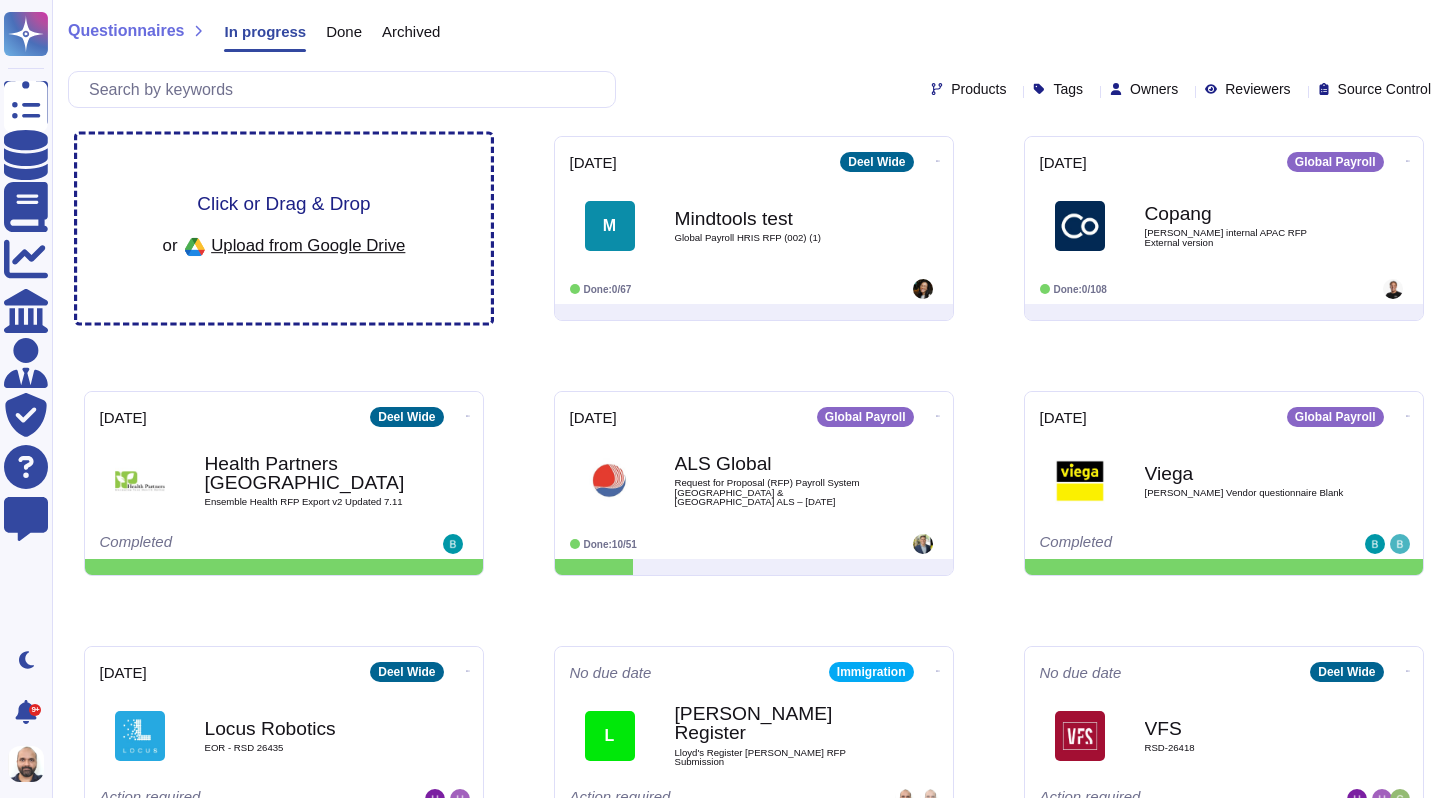 click on "Upload from Google Drive" at bounding box center [308, 245] 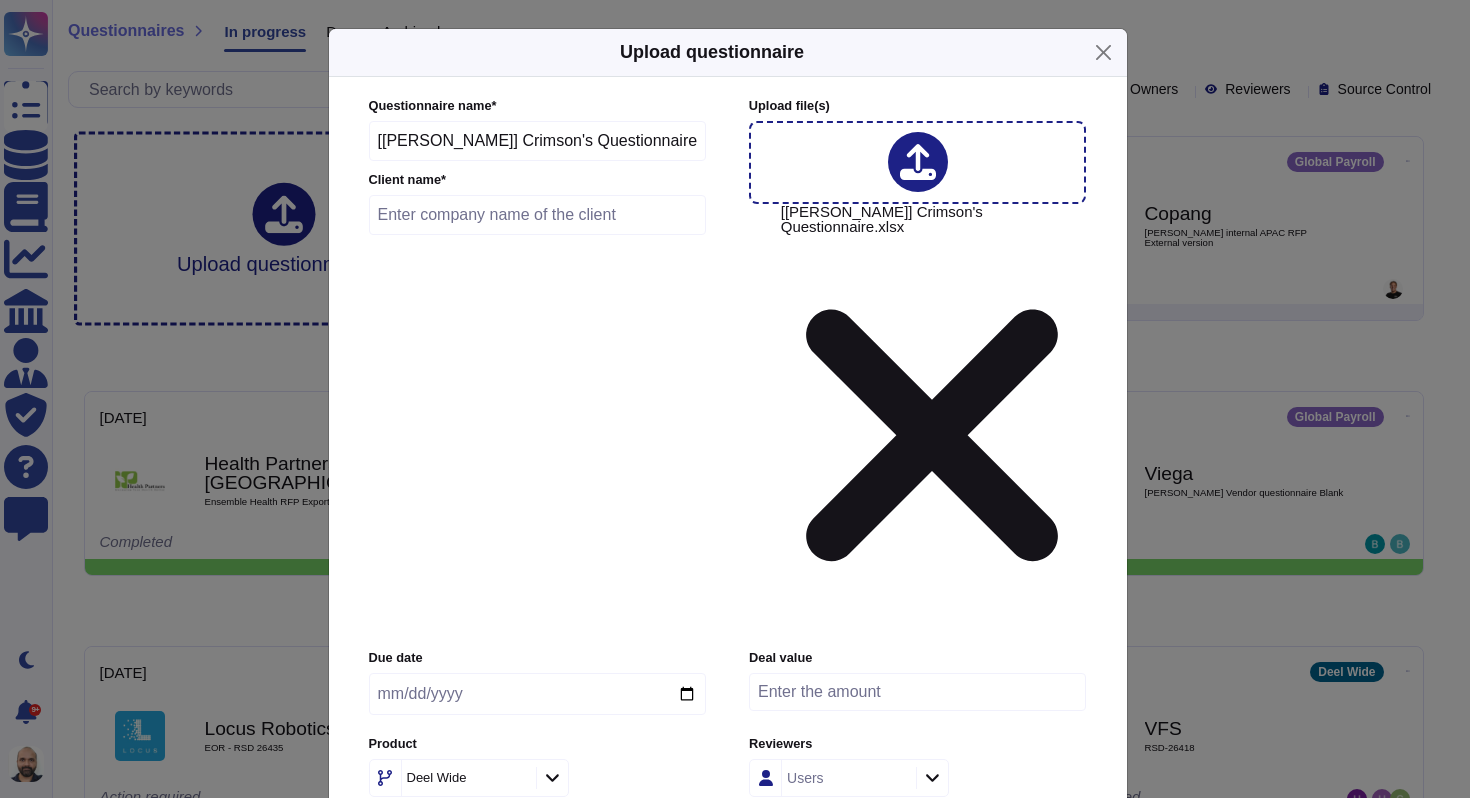 click at bounding box center [537, 694] 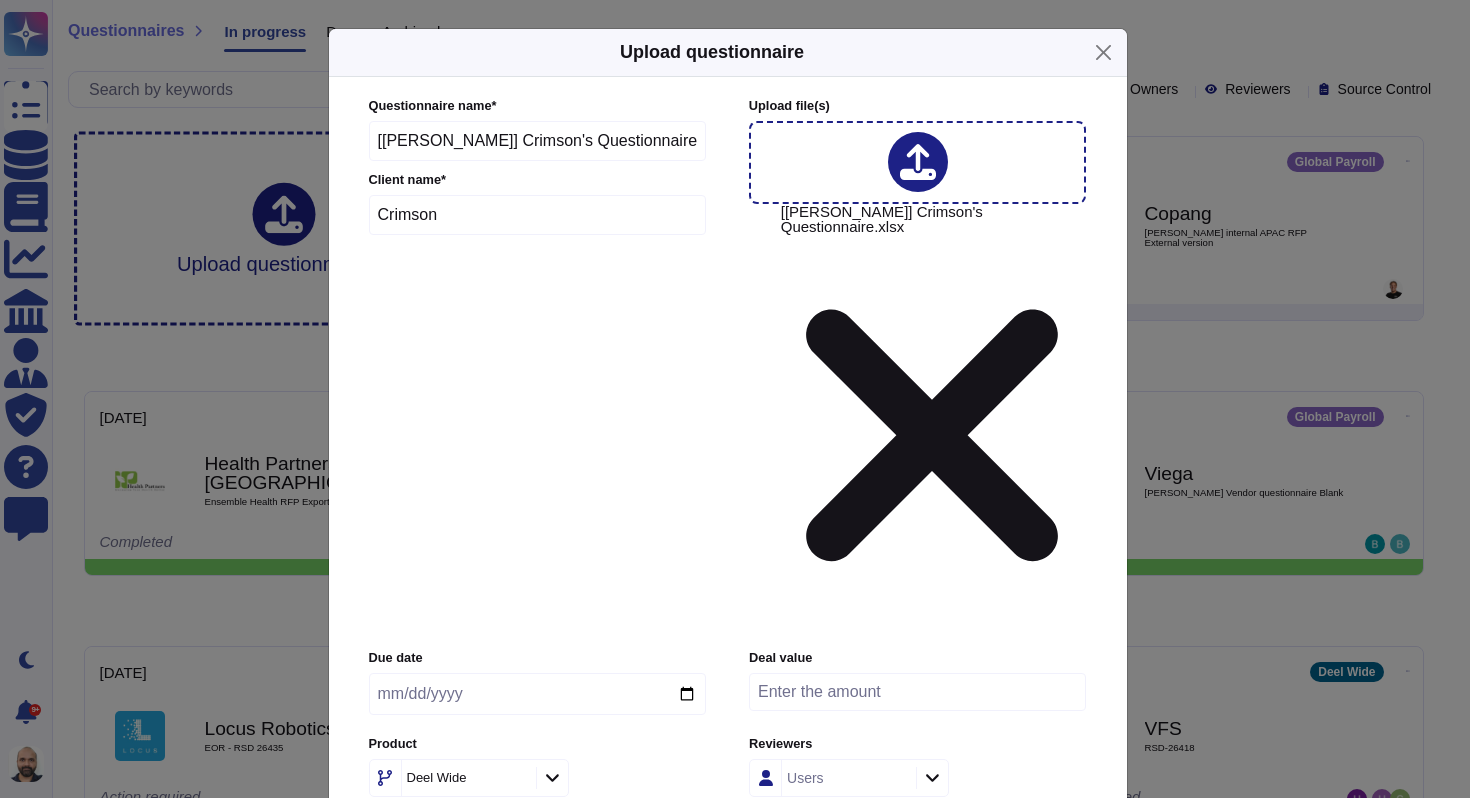 click at bounding box center [552, 778] 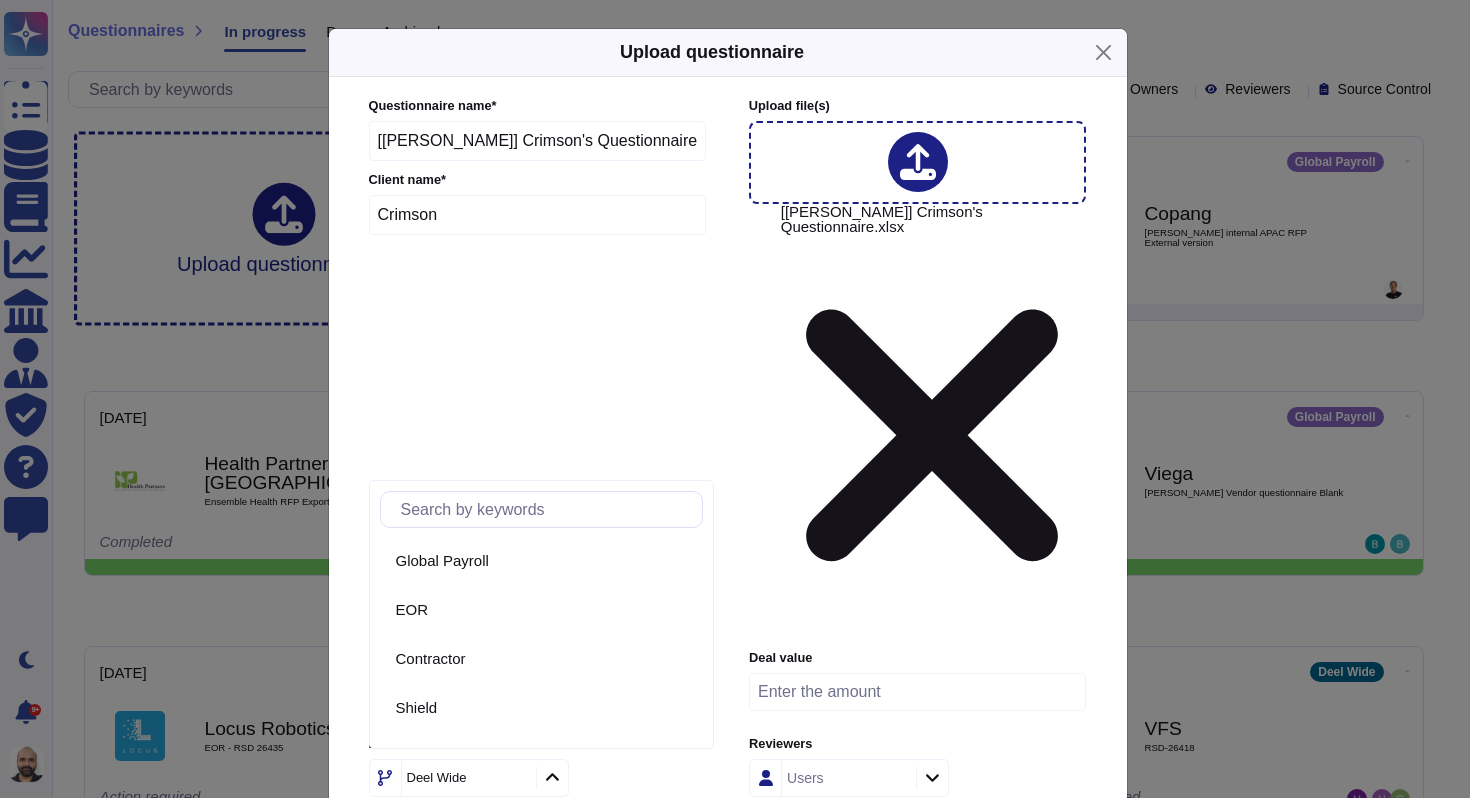 click on "Global Payroll EOR Contractor Shield PEO HR & Engage [PERSON_NAME] IT Contractor of Record [PERSON_NAME] Consulting / Managed HR US Payroll Compensation Immigration" at bounding box center (541, 638) 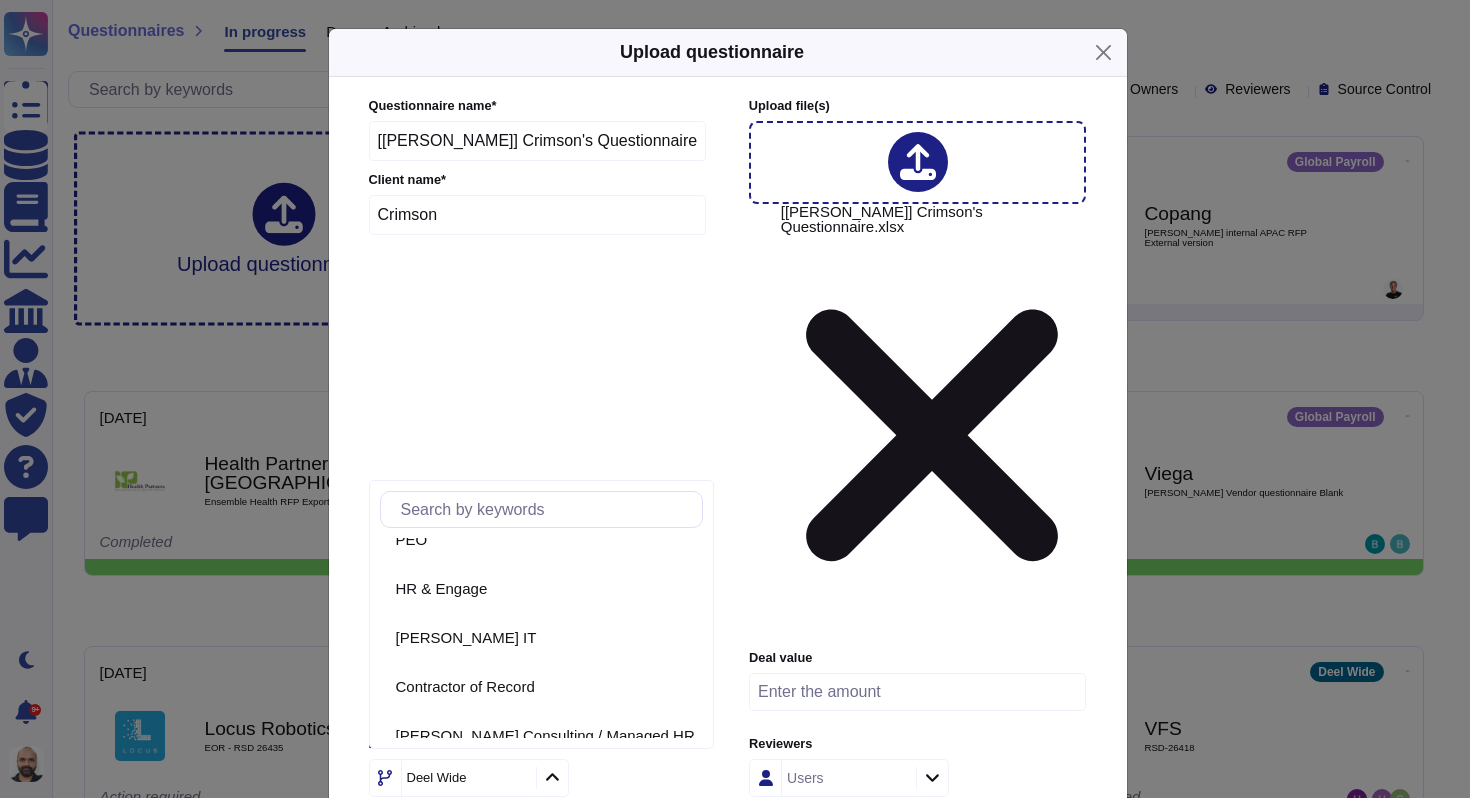 scroll, scrollTop: 0, scrollLeft: 0, axis: both 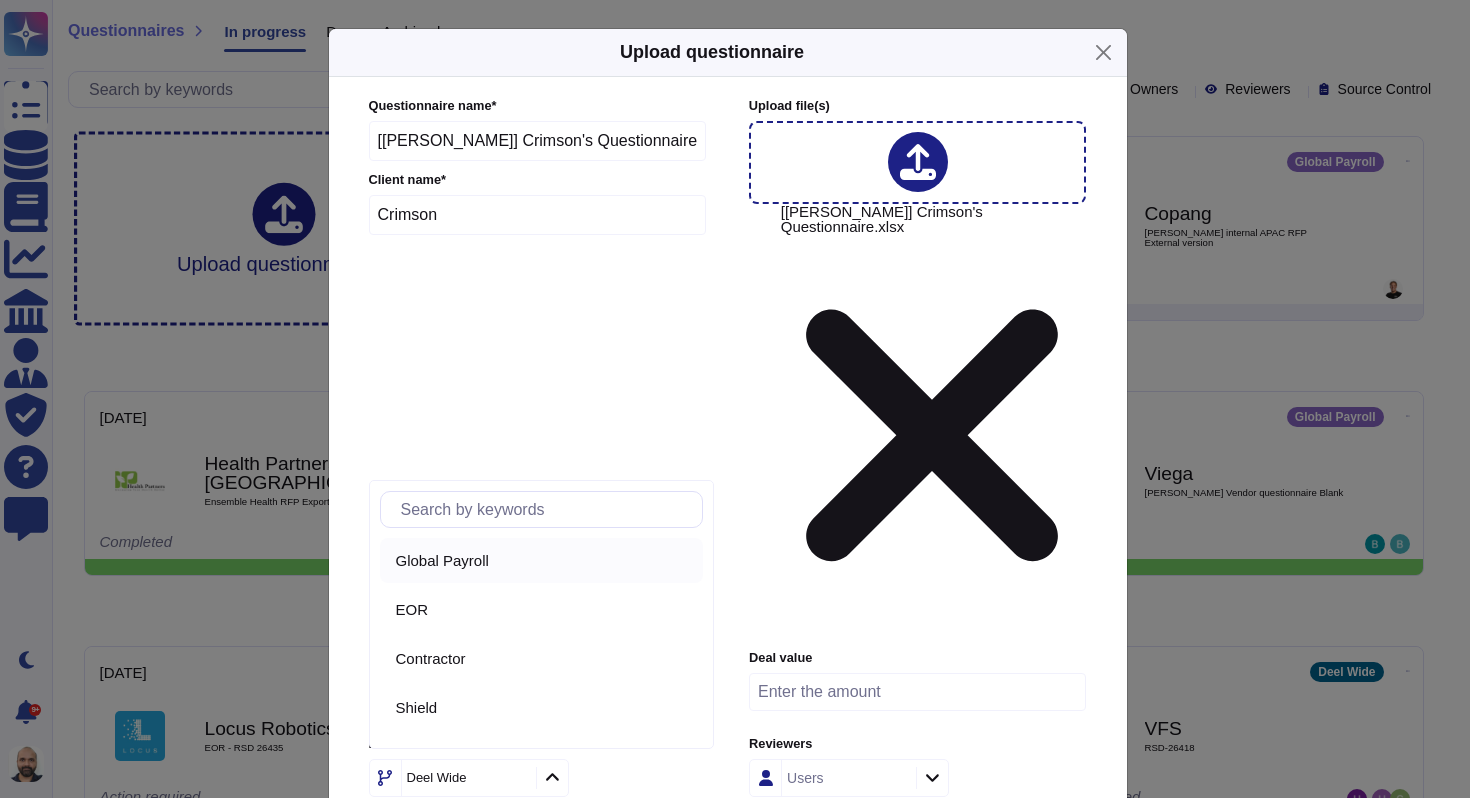 click on "Global Payroll" at bounding box center (442, 561) 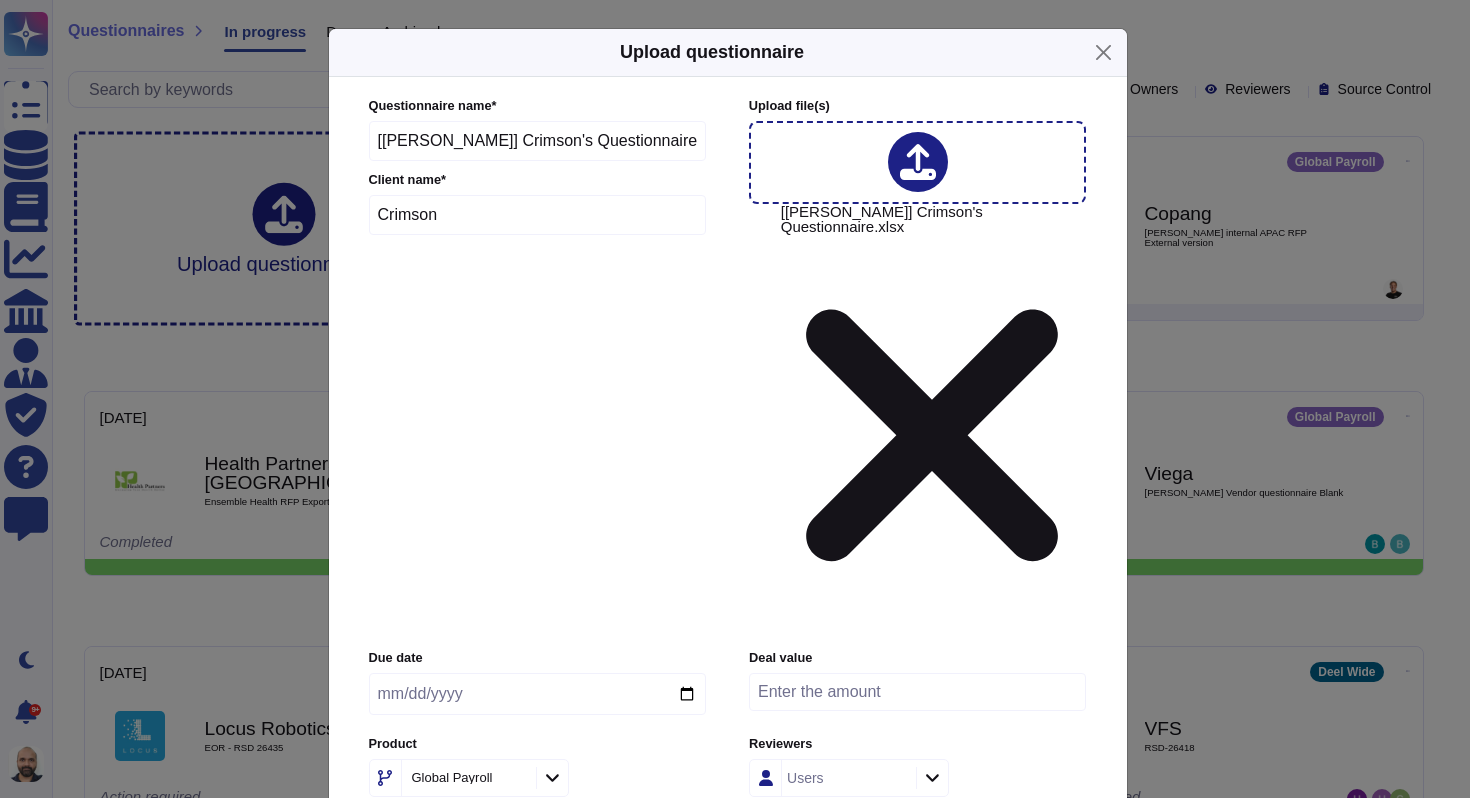 click 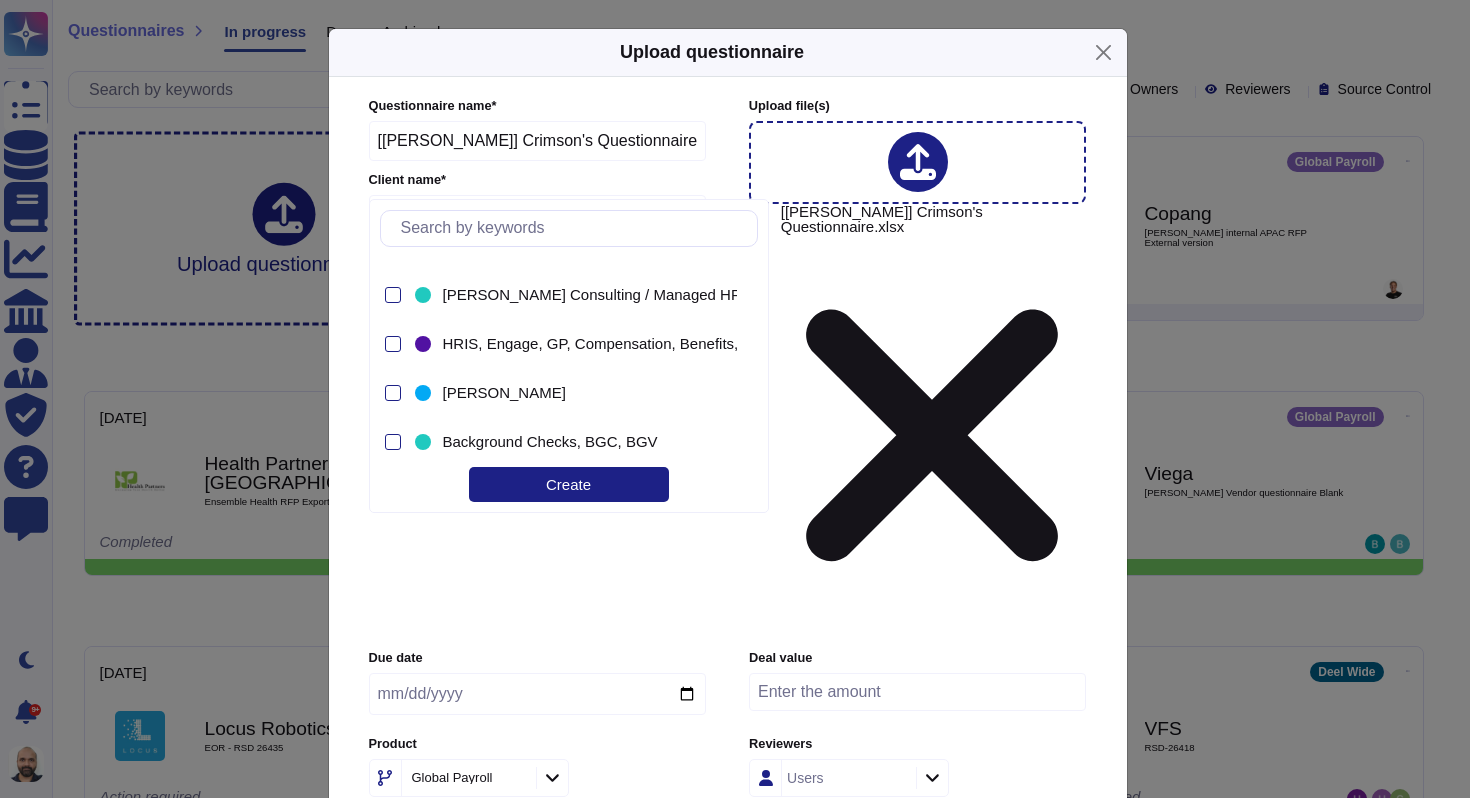 scroll, scrollTop: 667, scrollLeft: 0, axis: vertical 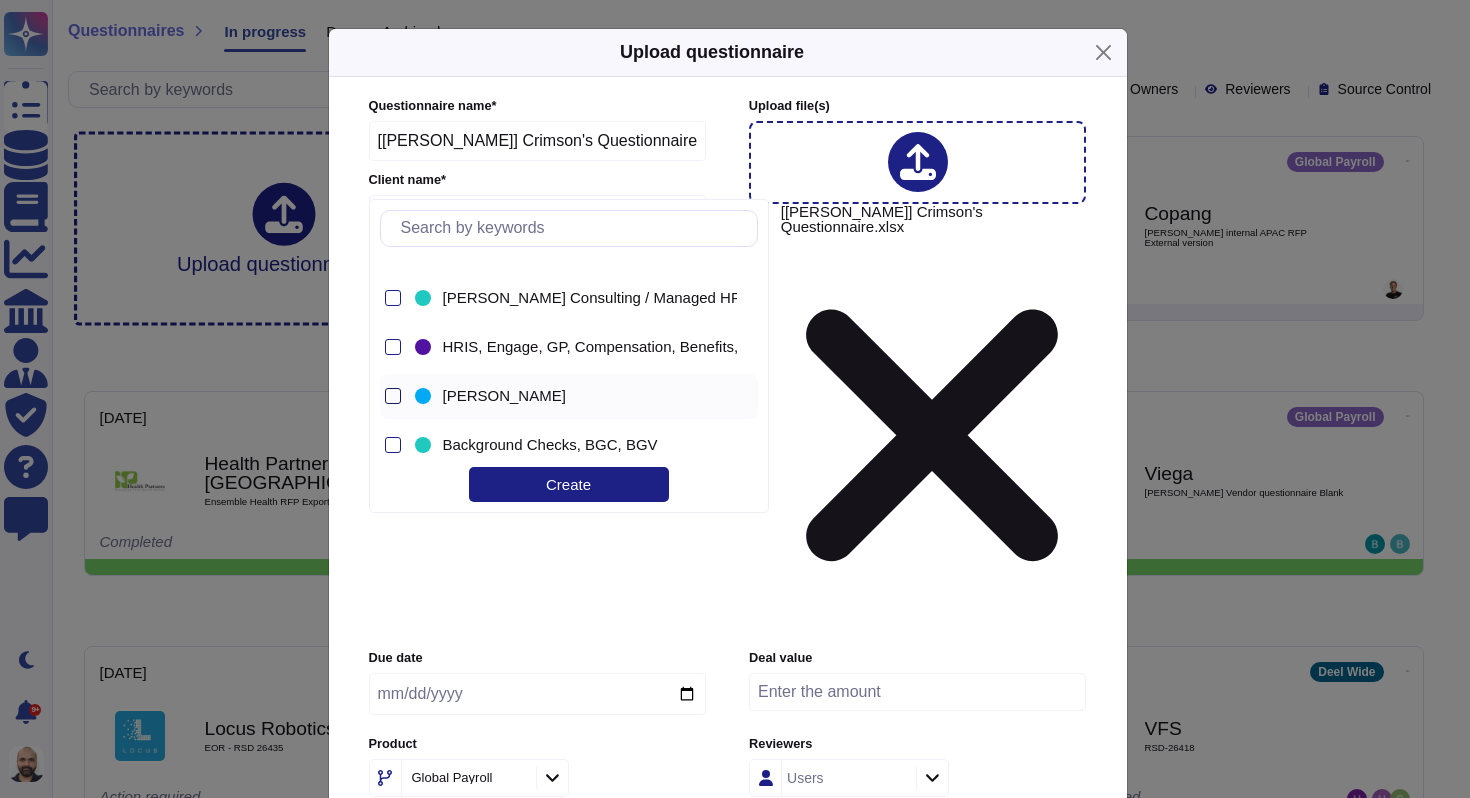click at bounding box center [393, 396] 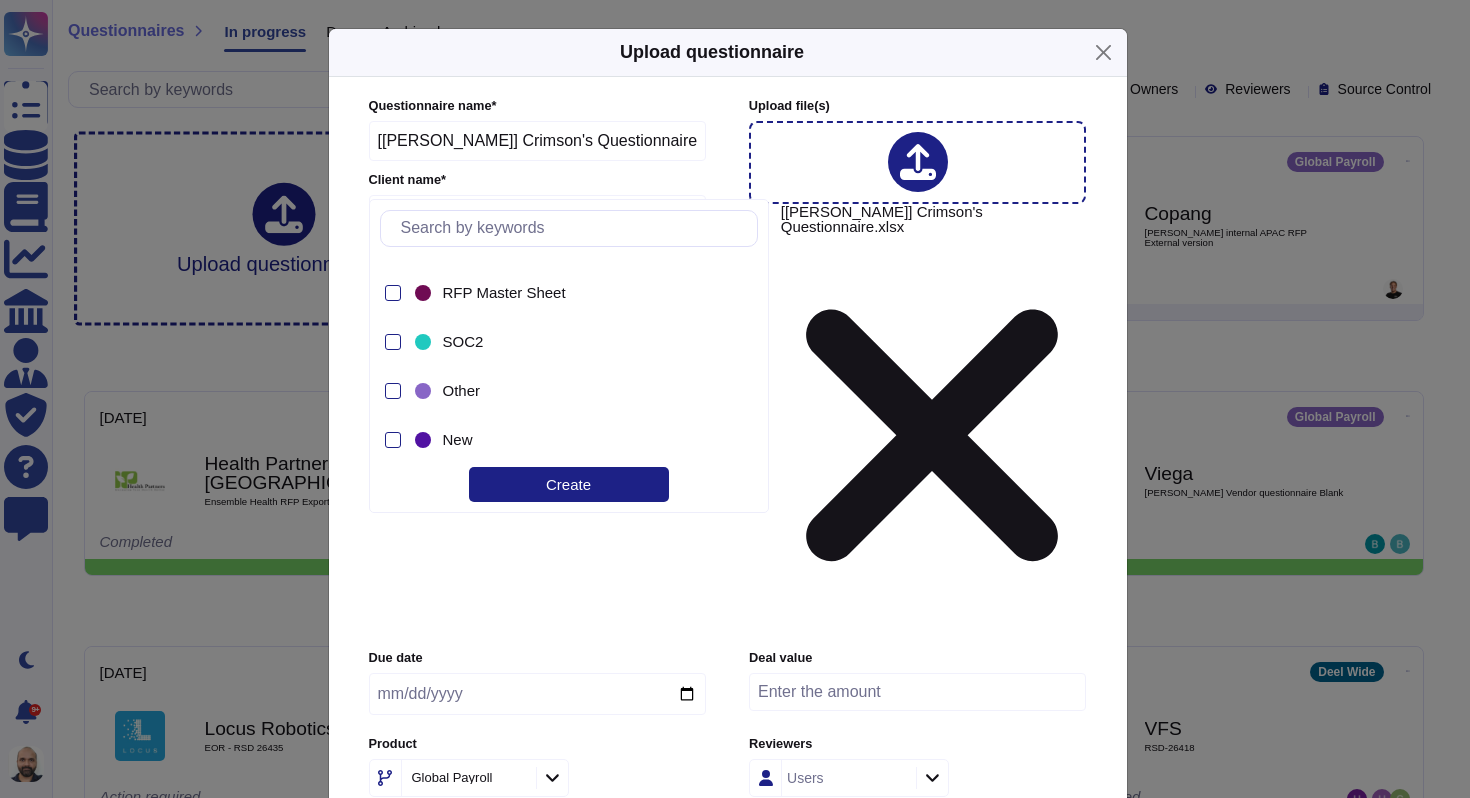 scroll, scrollTop: 0, scrollLeft: 0, axis: both 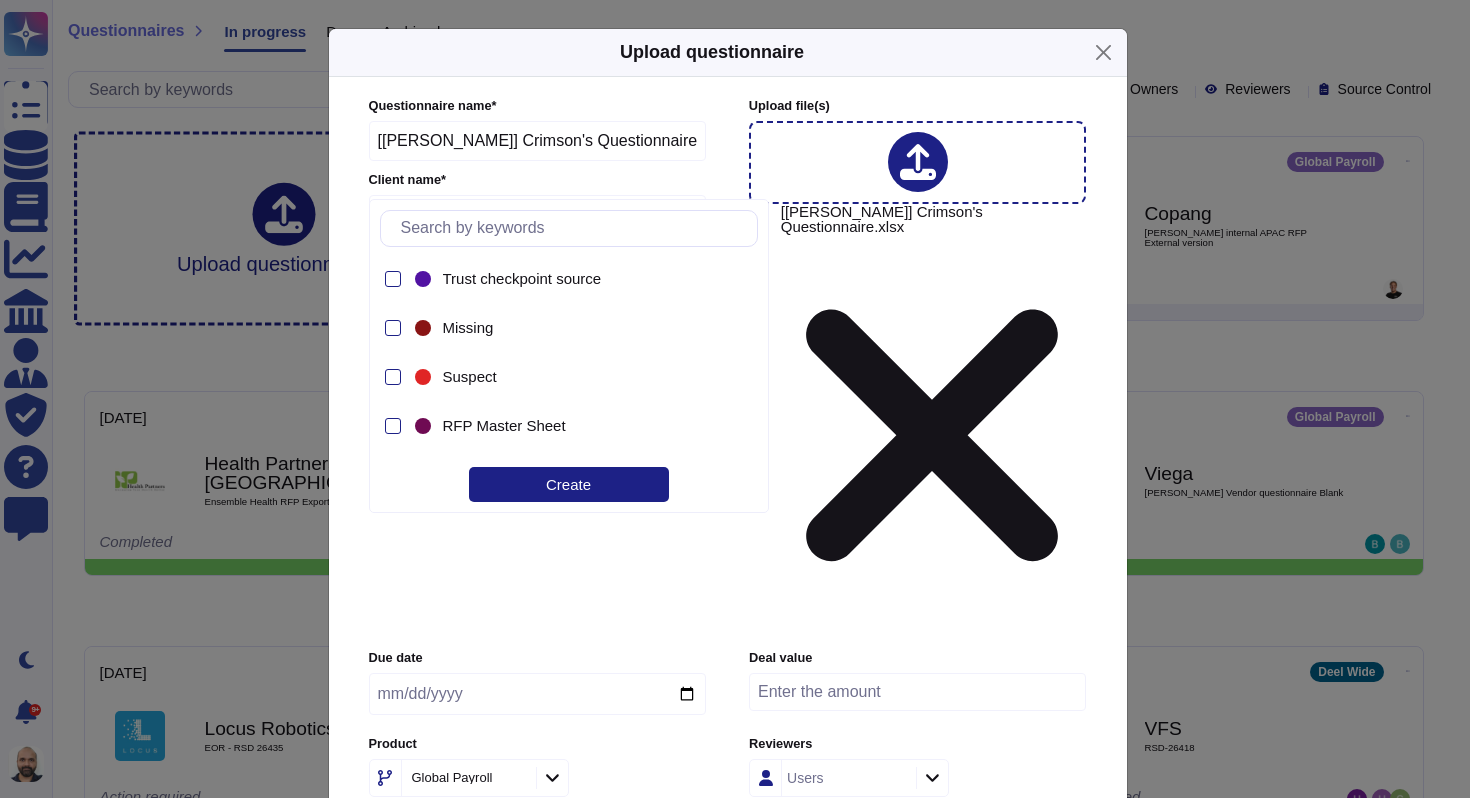 click on "Due date Deal value Product Global Payroll Reviewers Users Tags [PERSON_NAME]" at bounding box center [728, 758] 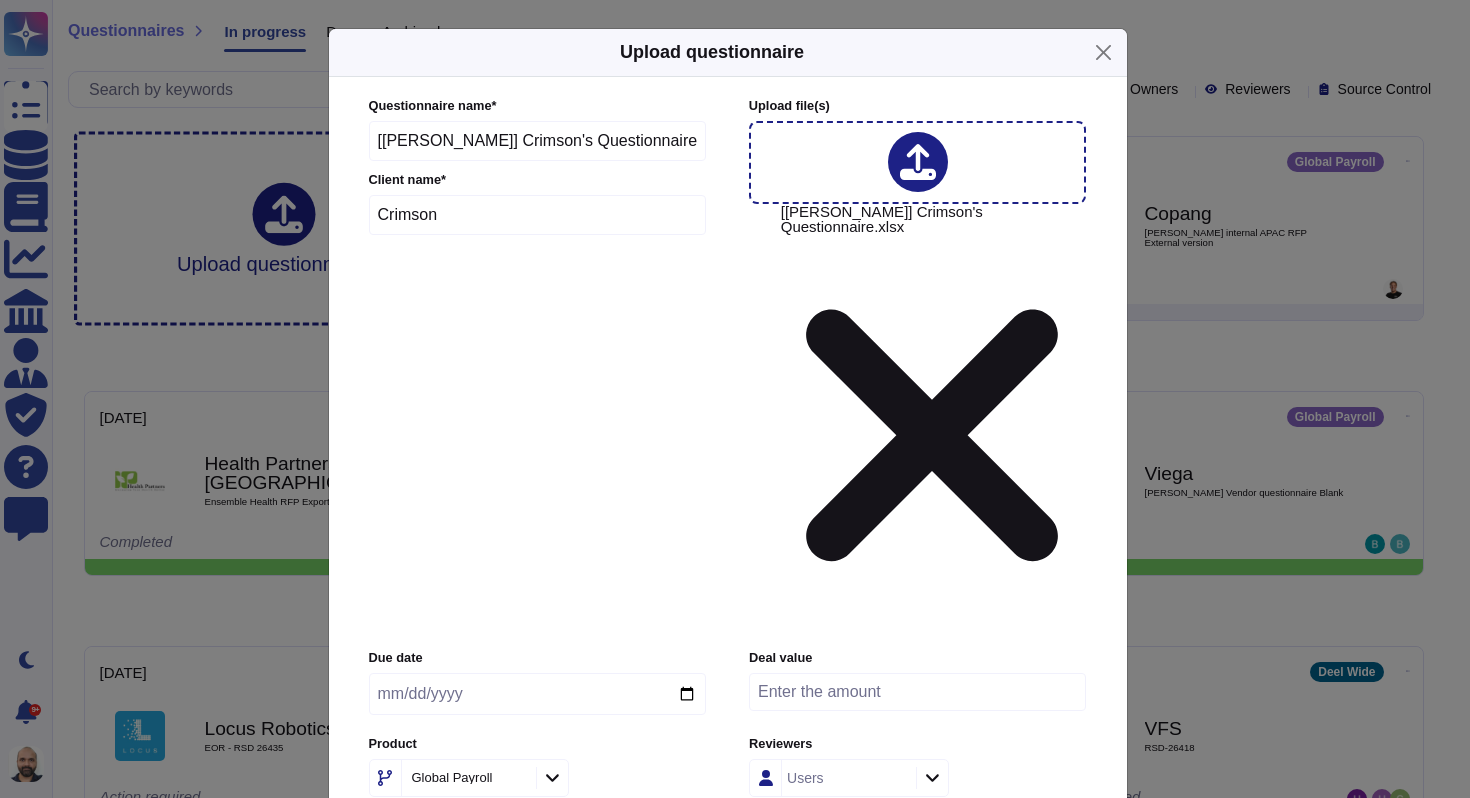 click on "More options" at bounding box center [728, 1192] 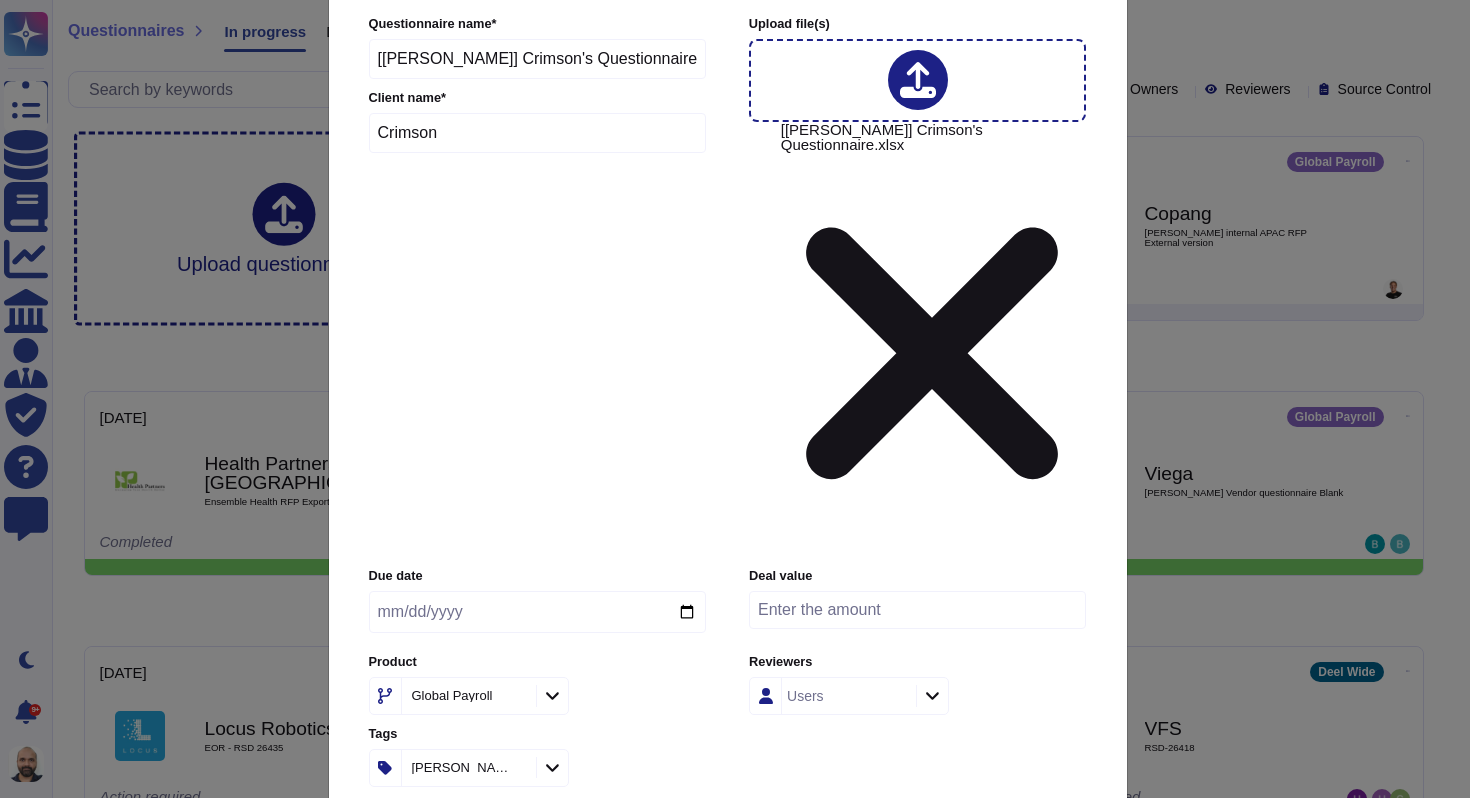 scroll, scrollTop: 183, scrollLeft: 0, axis: vertical 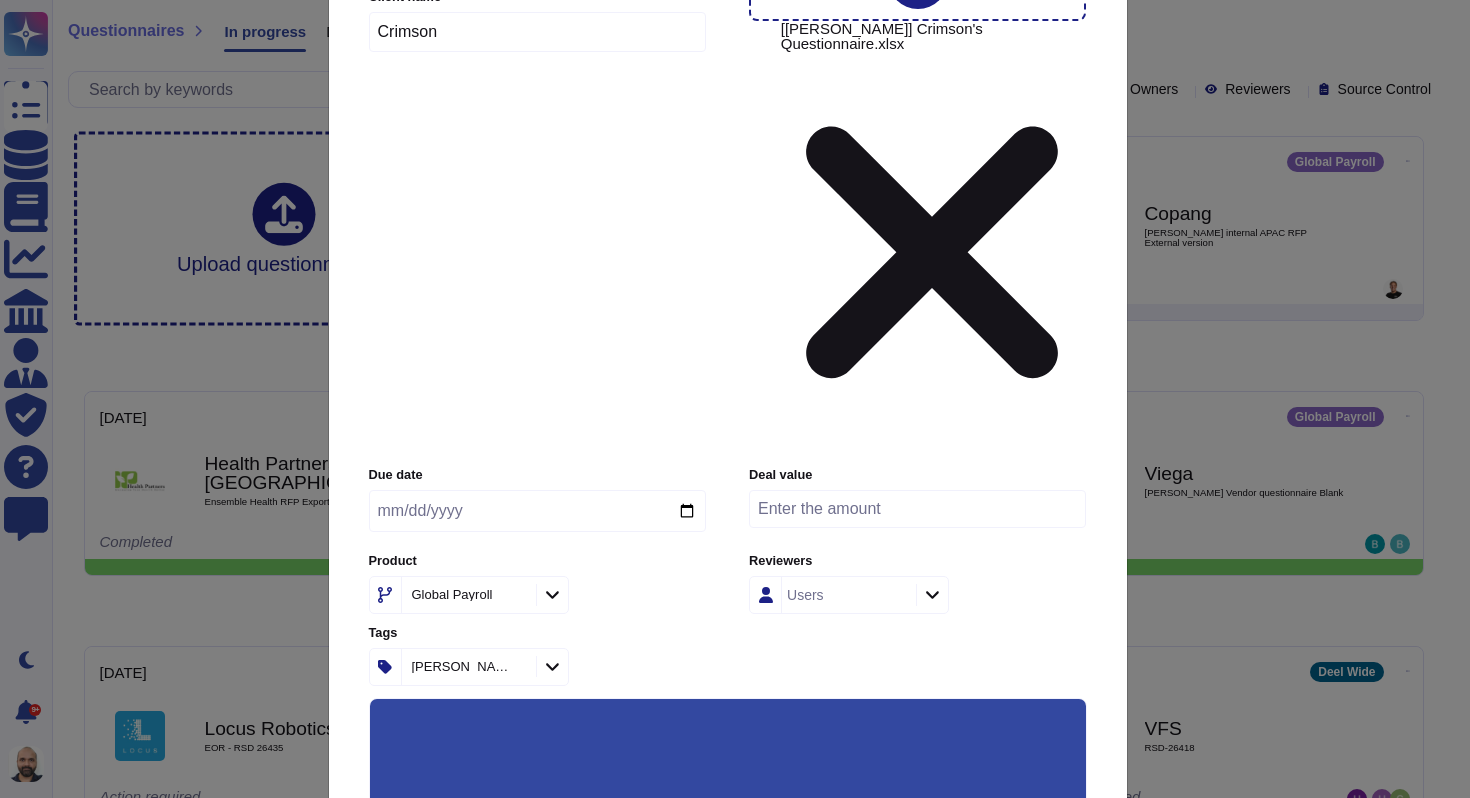 click on "Auto-approve existing answers (recommended for already filled out questionnaires)" at bounding box center [703, 1457] 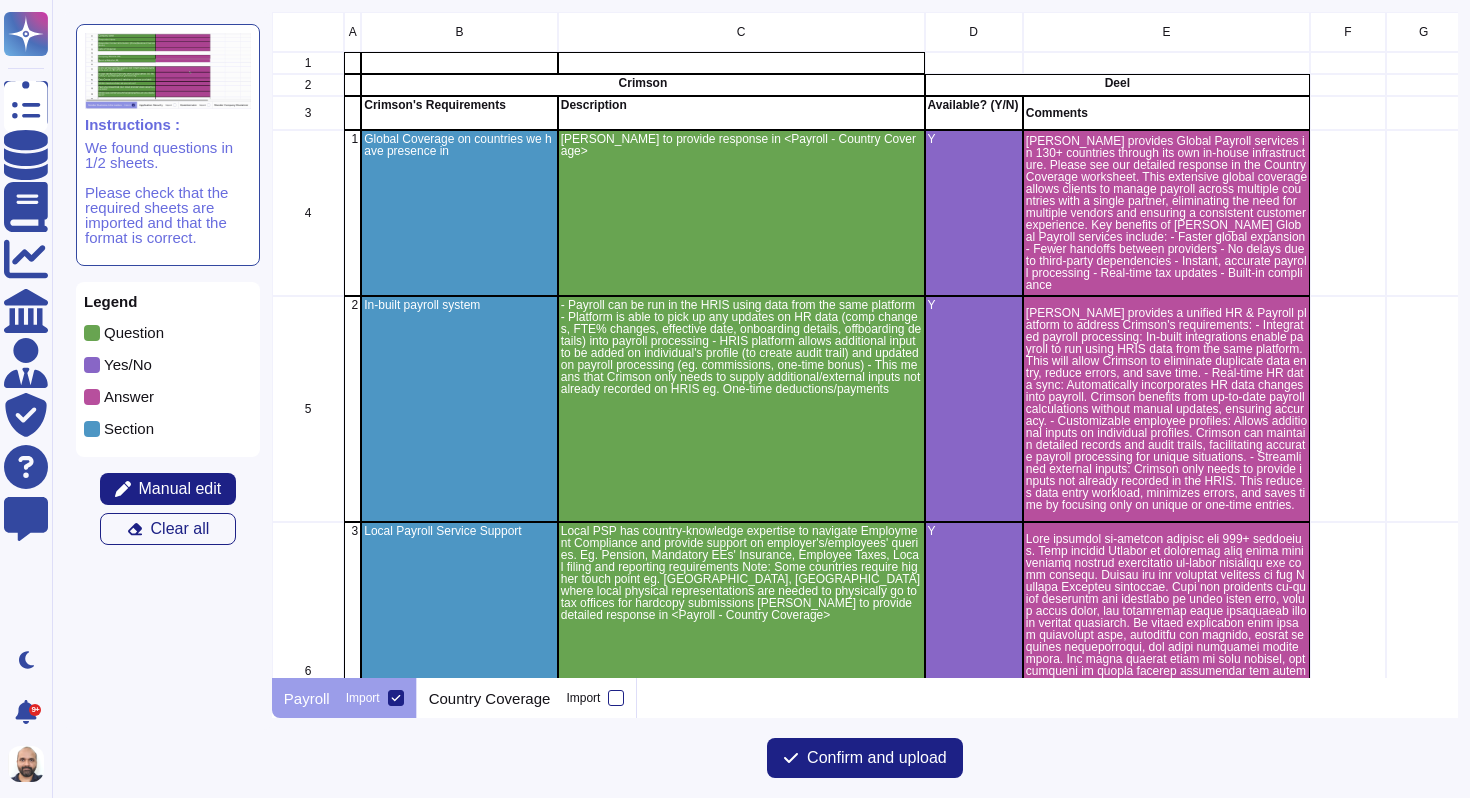 scroll, scrollTop: 16, scrollLeft: 16, axis: both 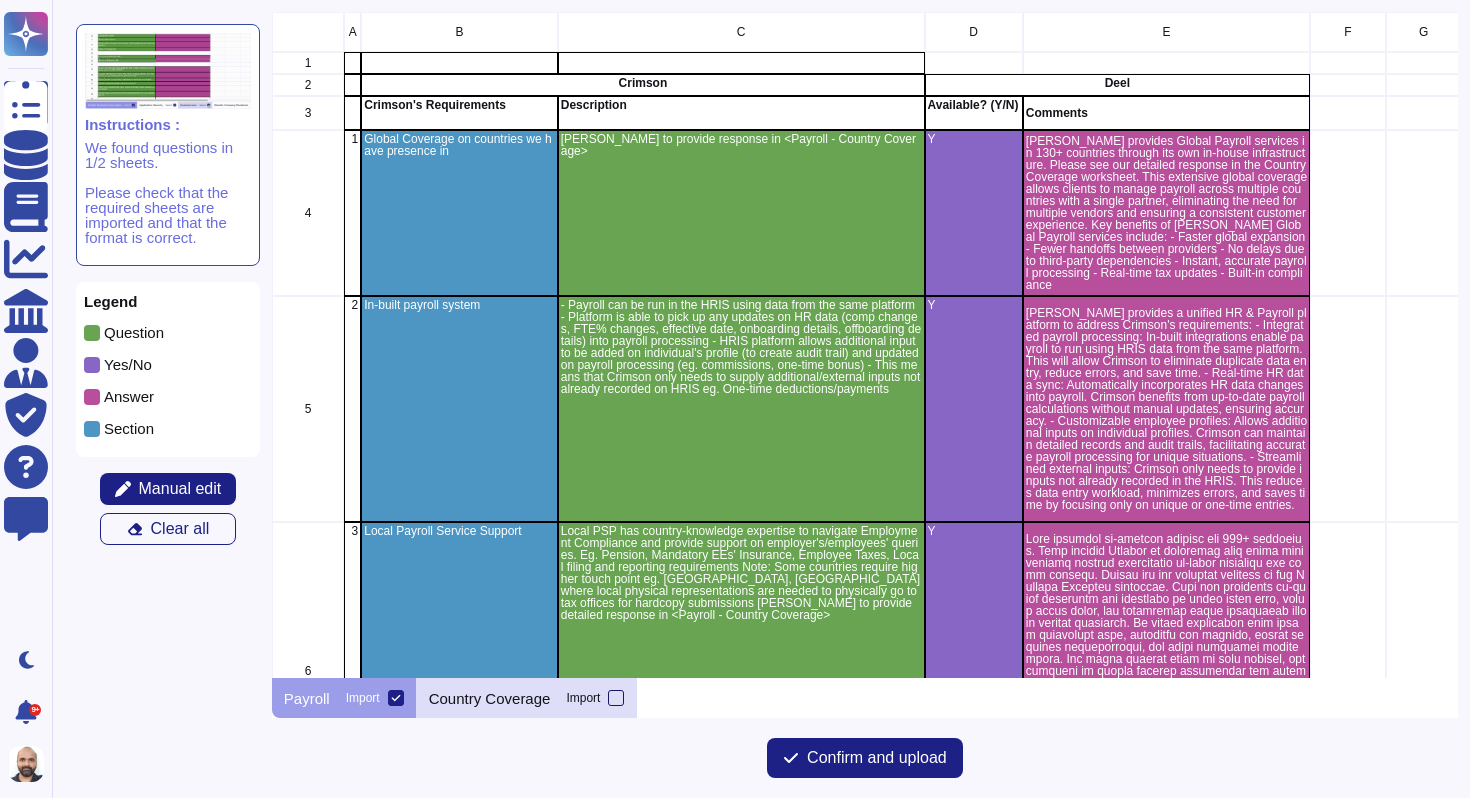 click on "Import" at bounding box center (595, 698) 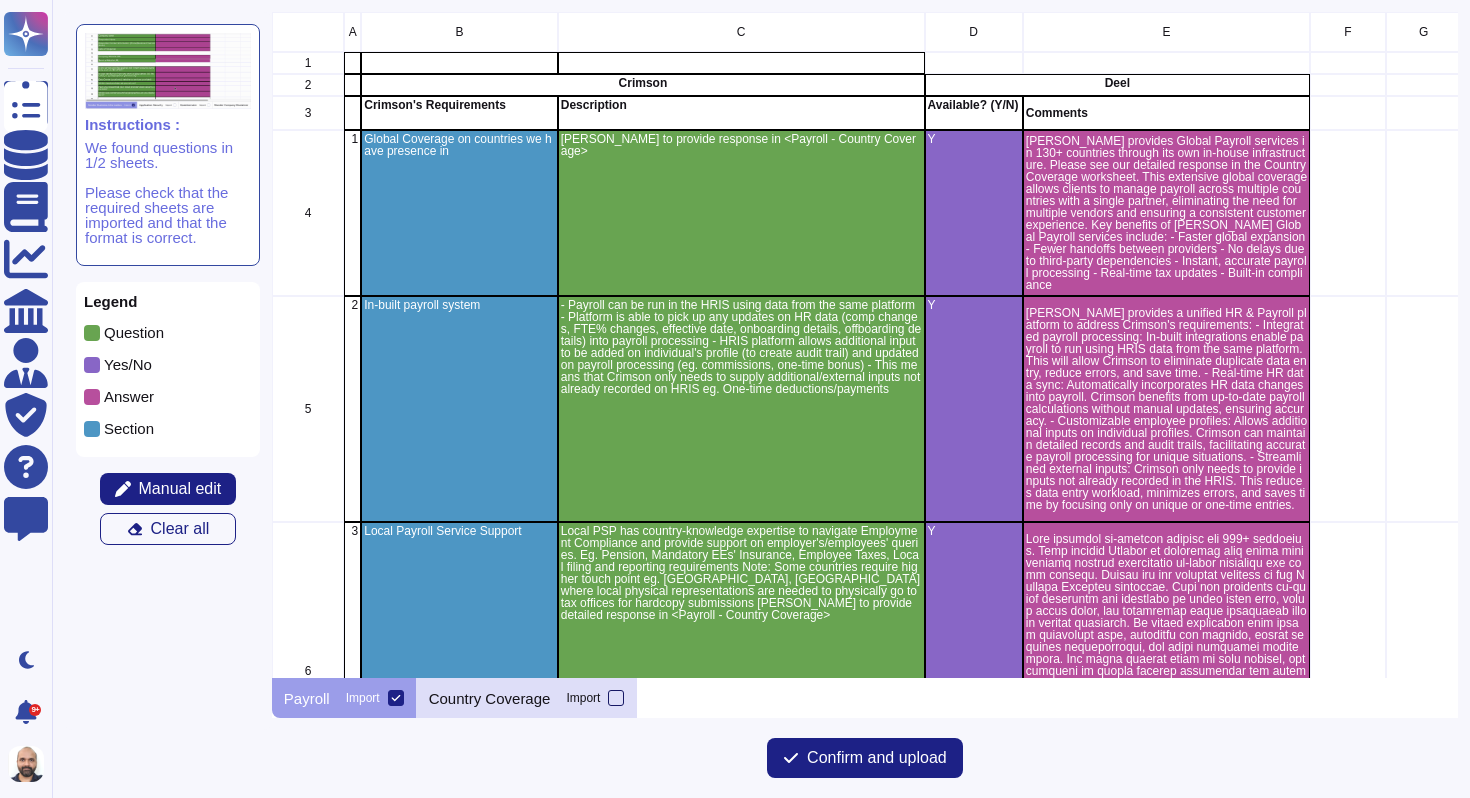 click on "Import" at bounding box center (0, 0) 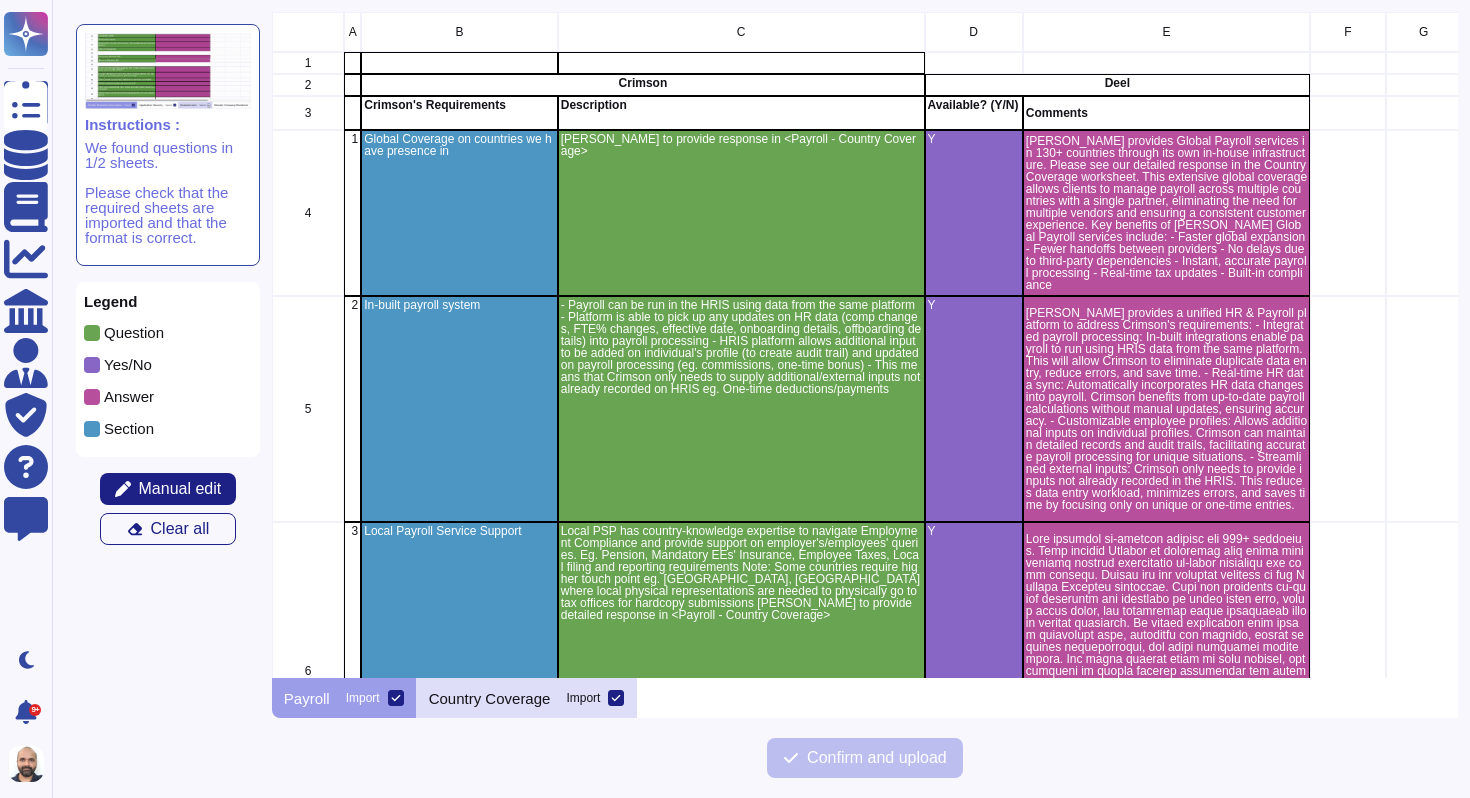 click on "Country Coverage Import" at bounding box center (527, 698) 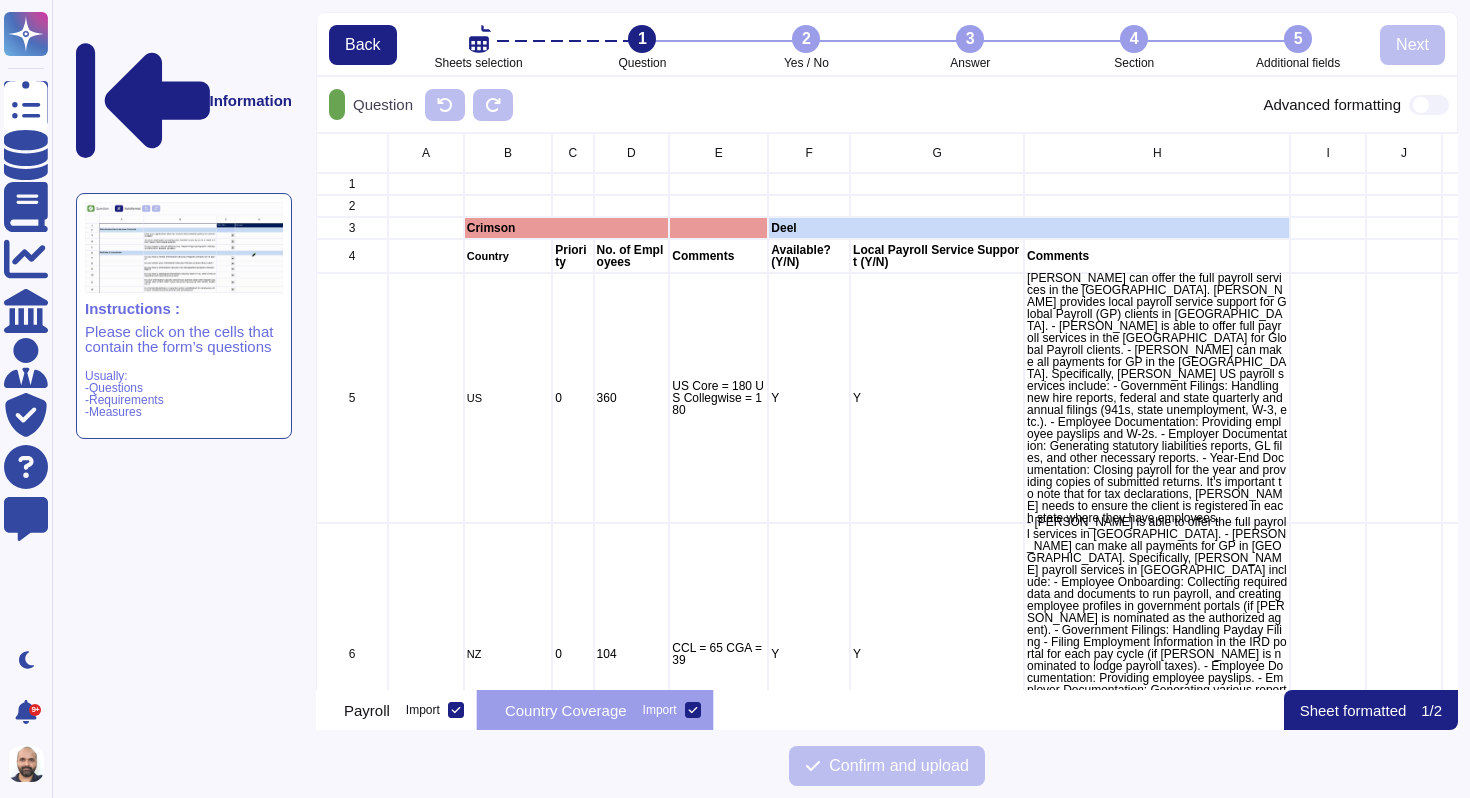 scroll, scrollTop: 16, scrollLeft: 16, axis: both 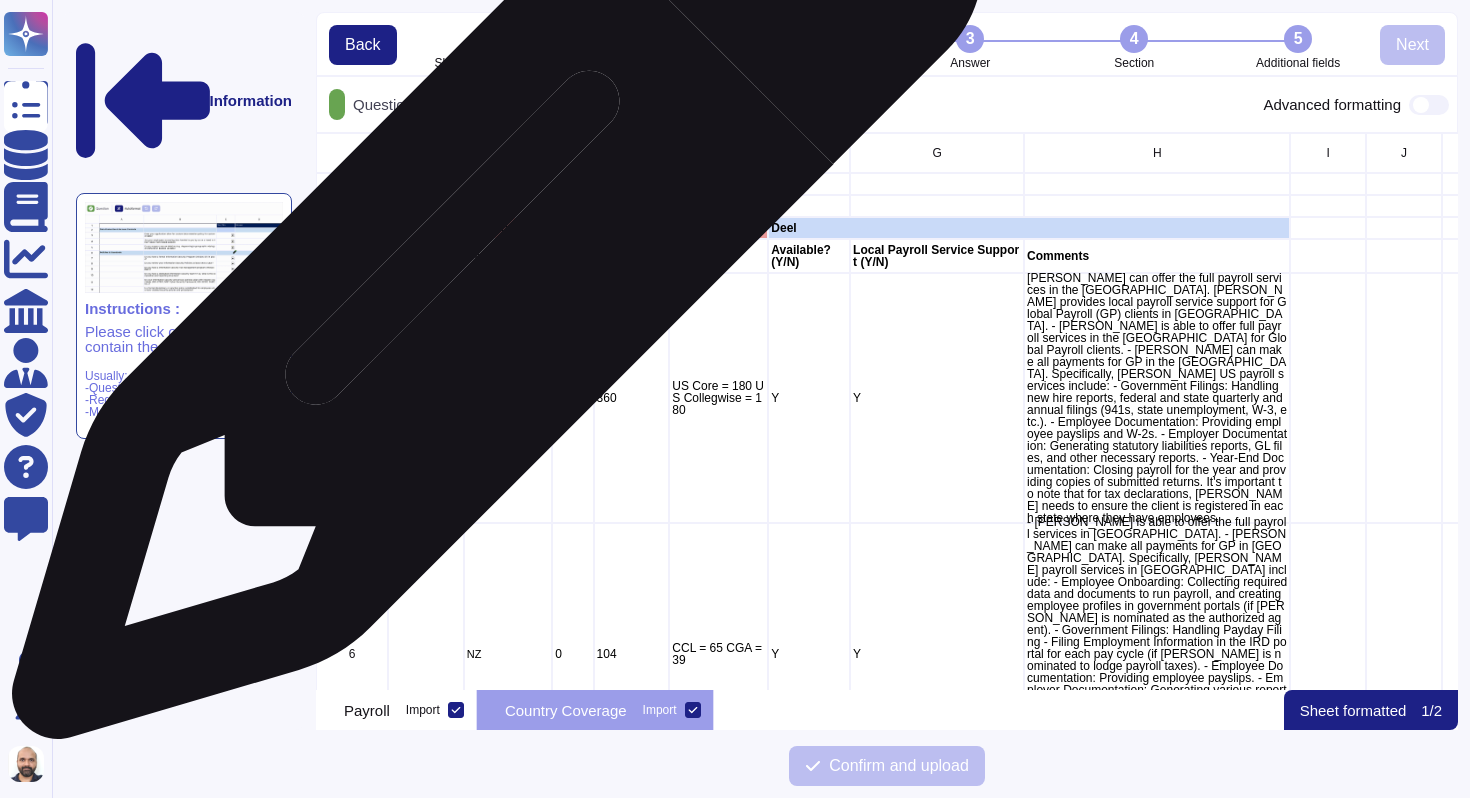 click on "Country" at bounding box center [508, 256] 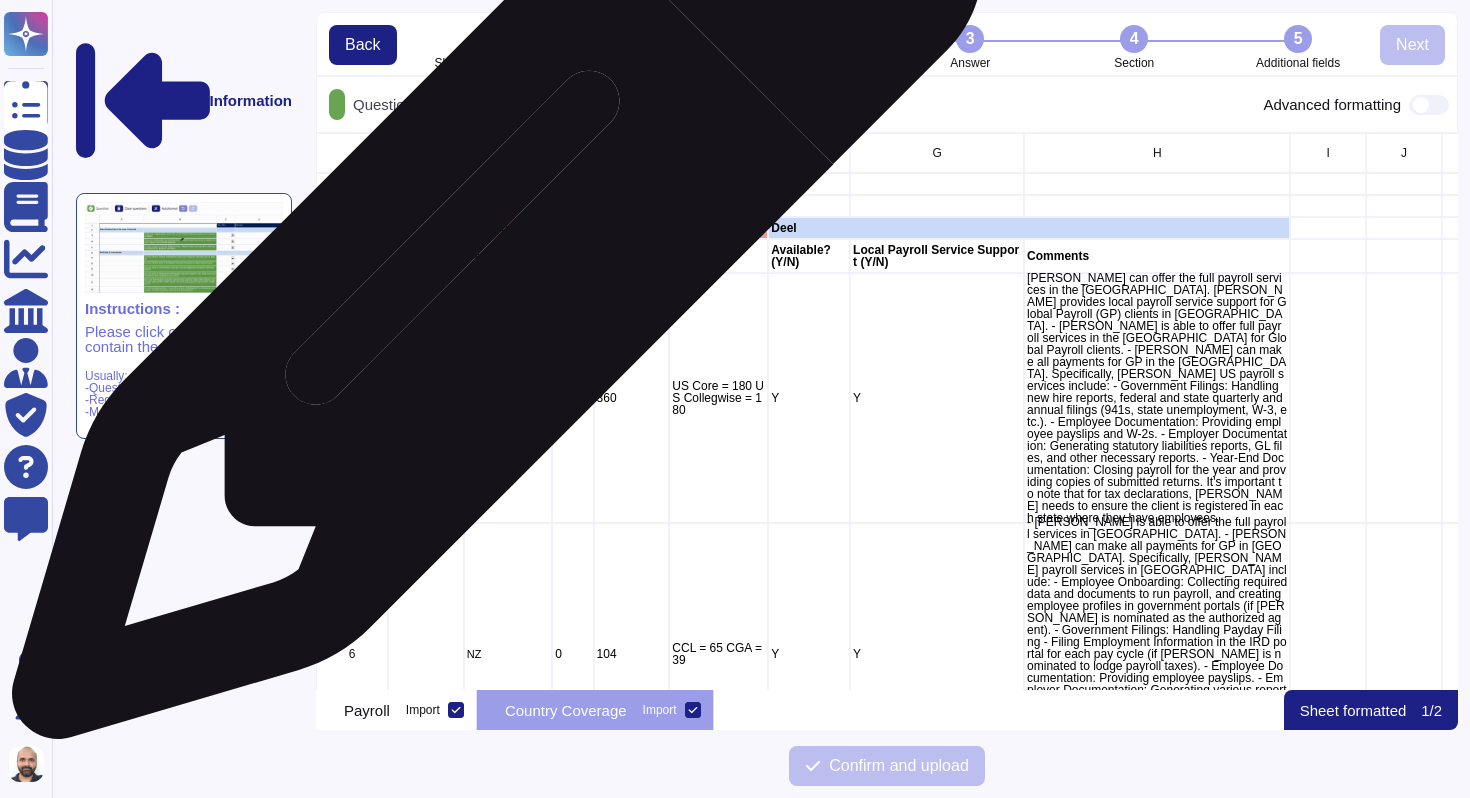 scroll, scrollTop: 539, scrollLeft: 1127, axis: both 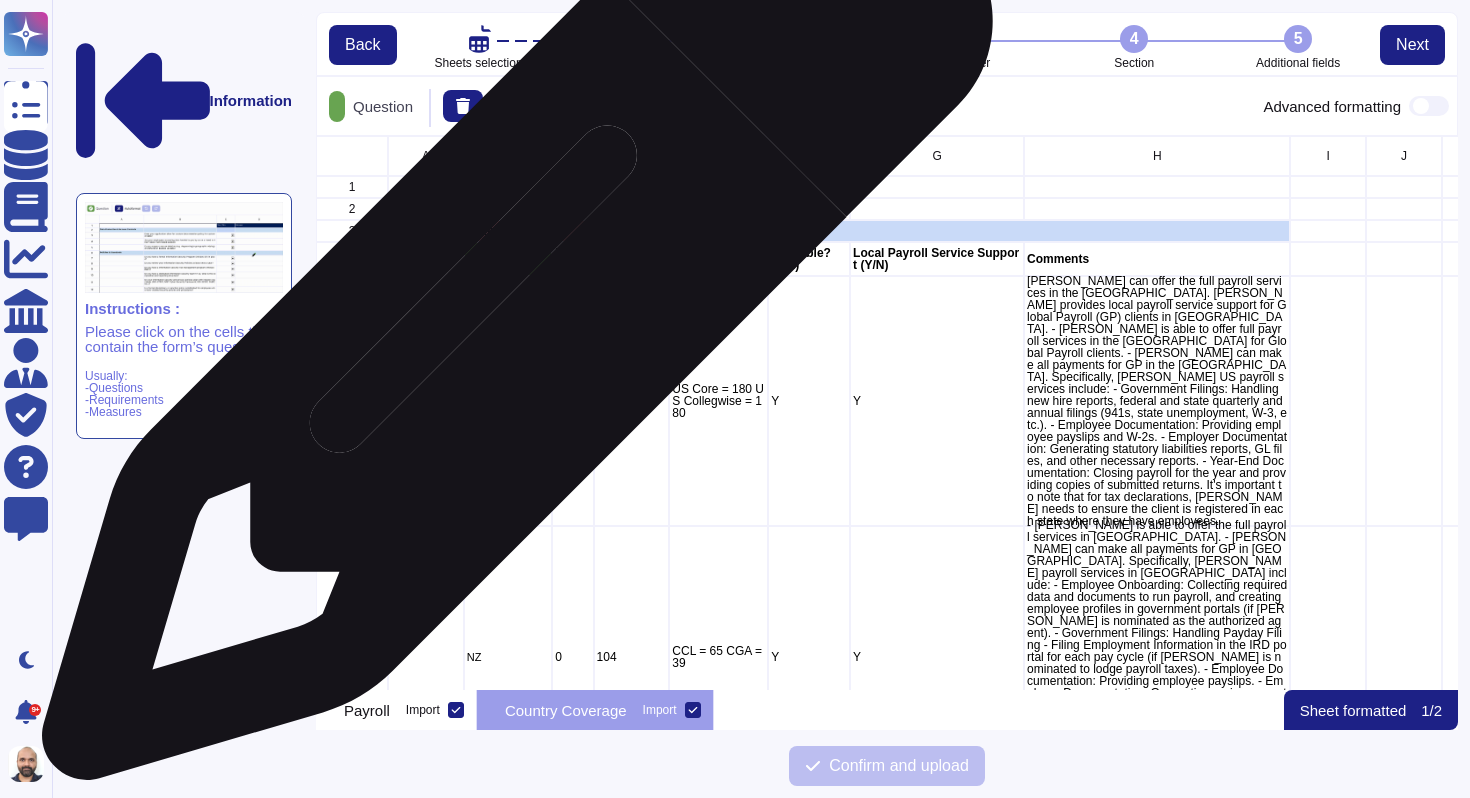 click on "US" at bounding box center (508, 401) 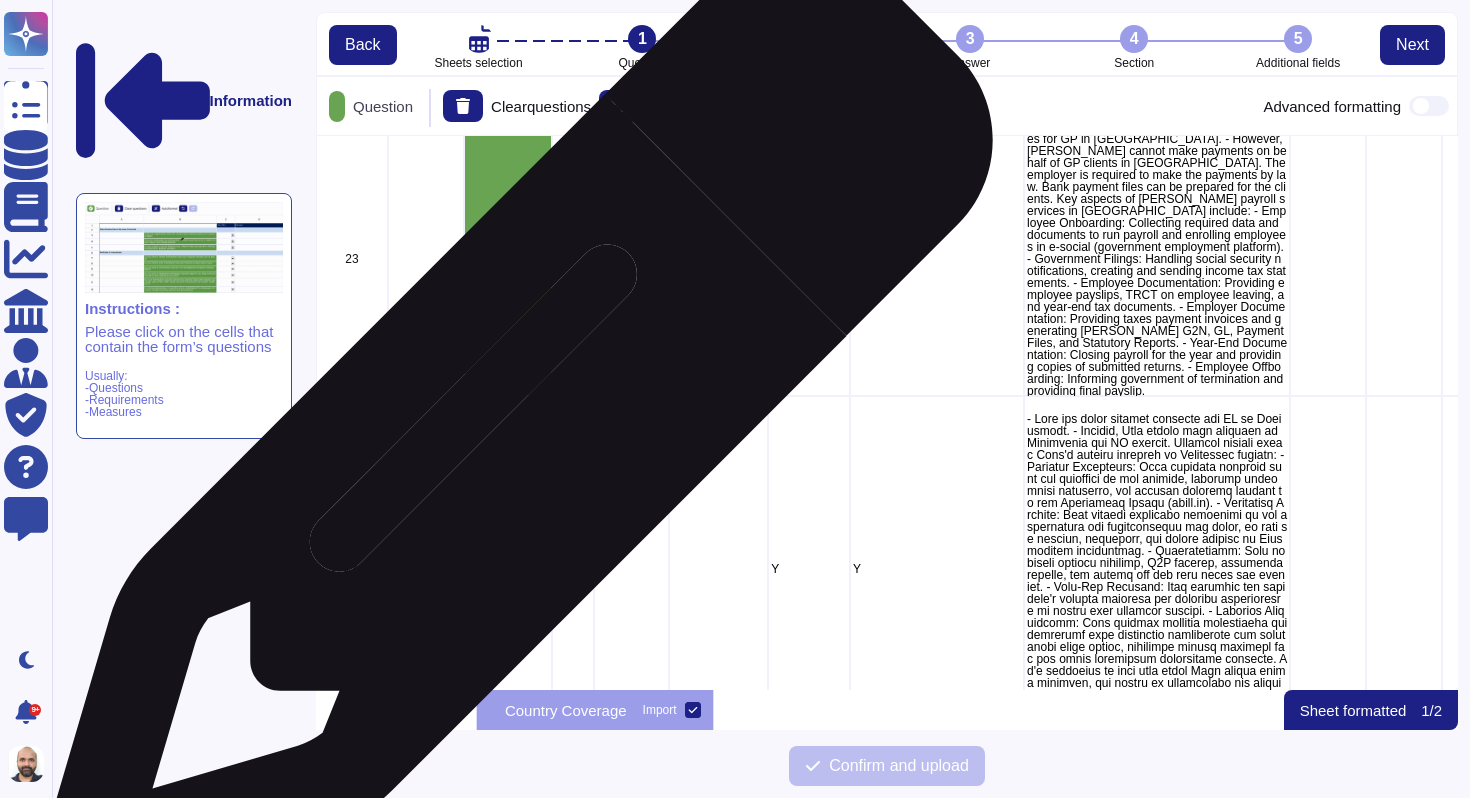 click on "[GEOGRAPHIC_DATA]" at bounding box center (508, 569) 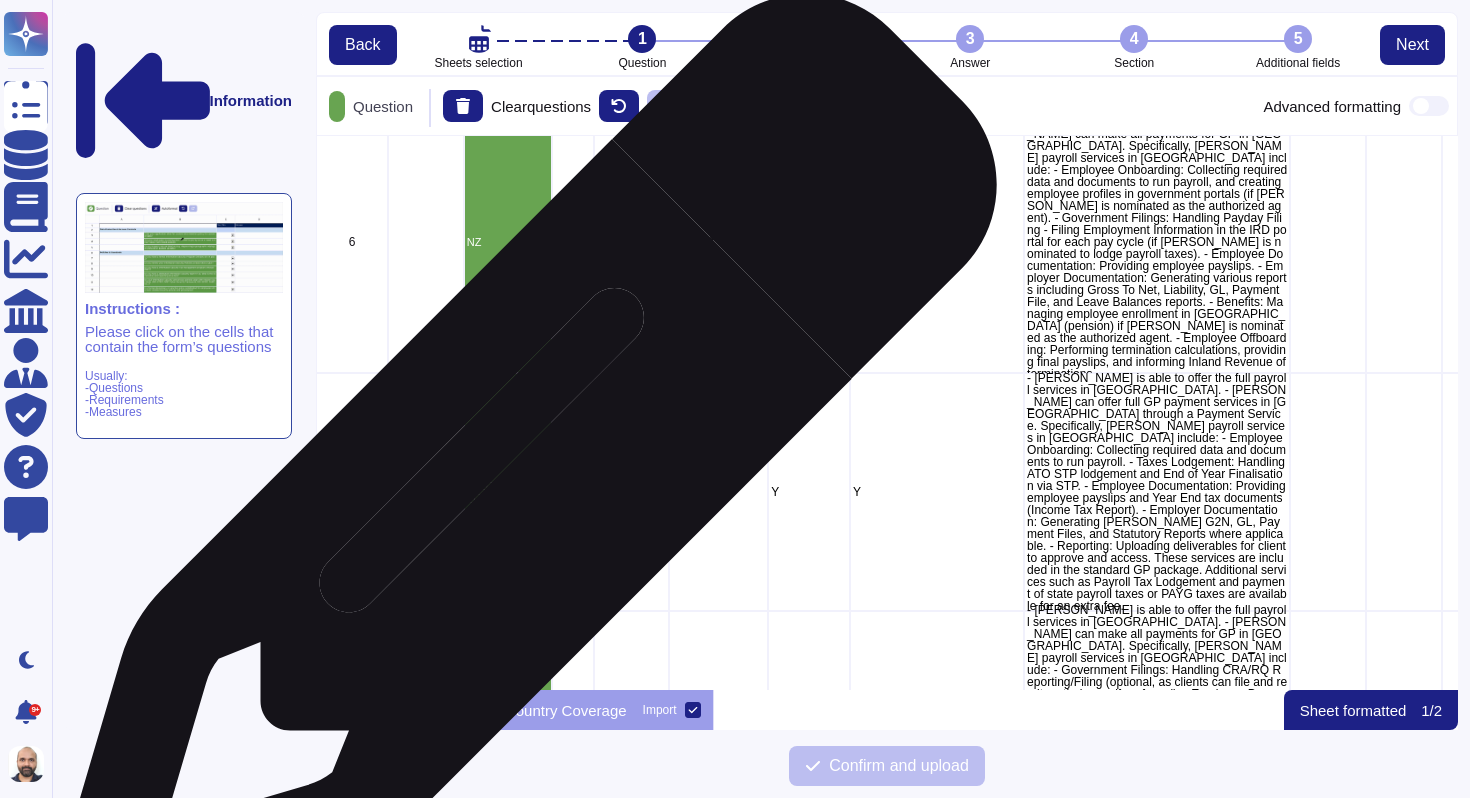 scroll, scrollTop: 0, scrollLeft: 0, axis: both 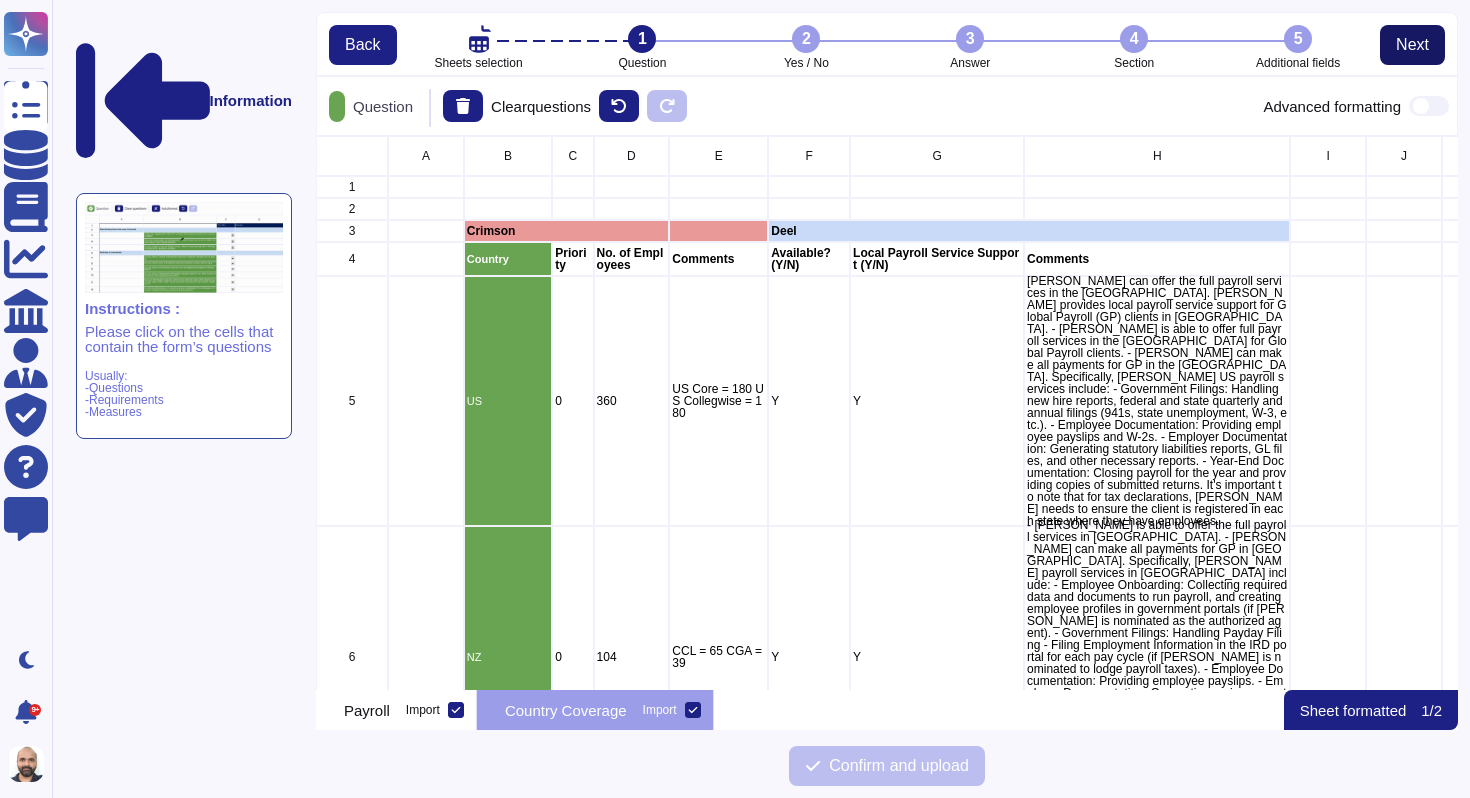 click on "Next" at bounding box center [1412, 45] 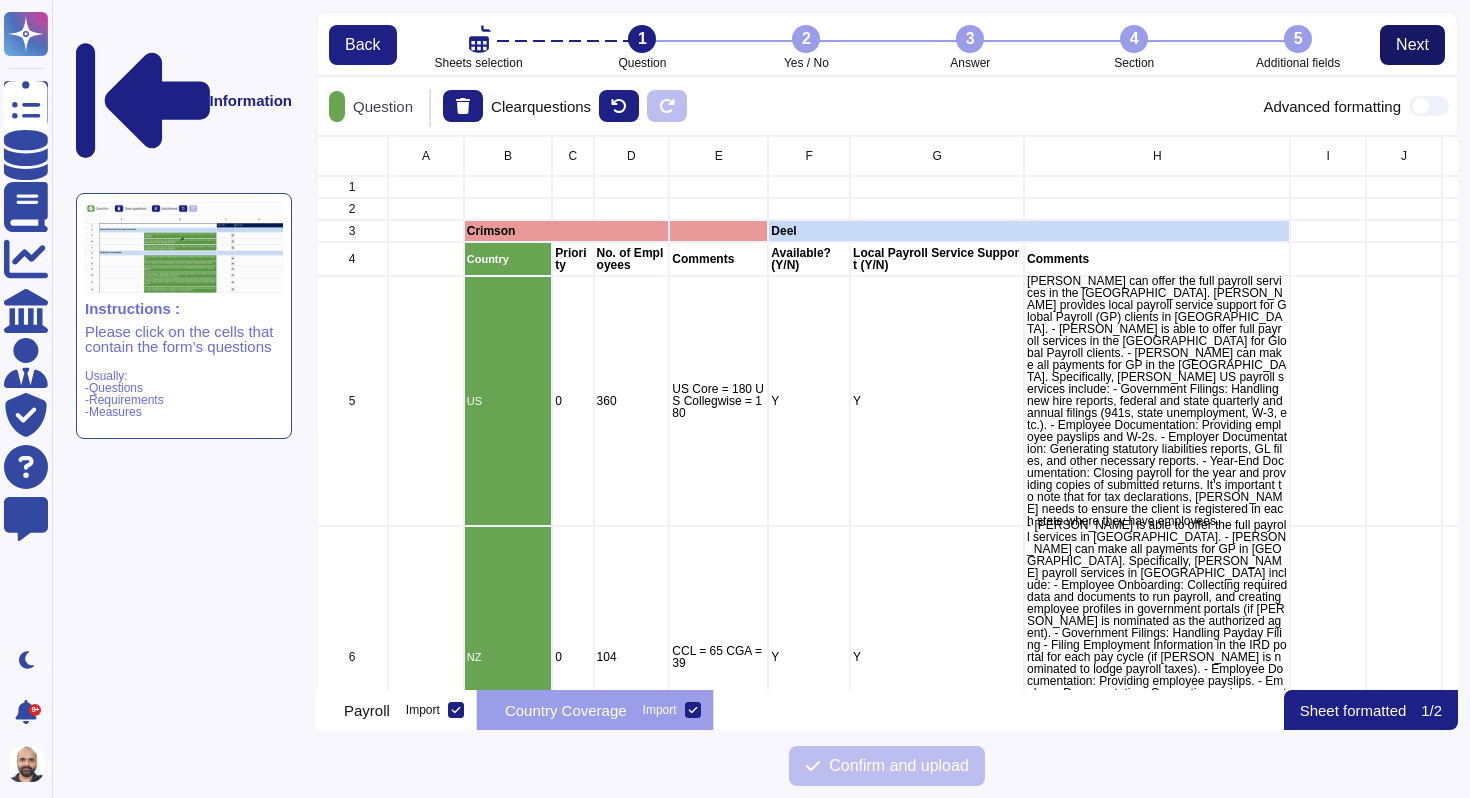 scroll, scrollTop: 16, scrollLeft: 16, axis: both 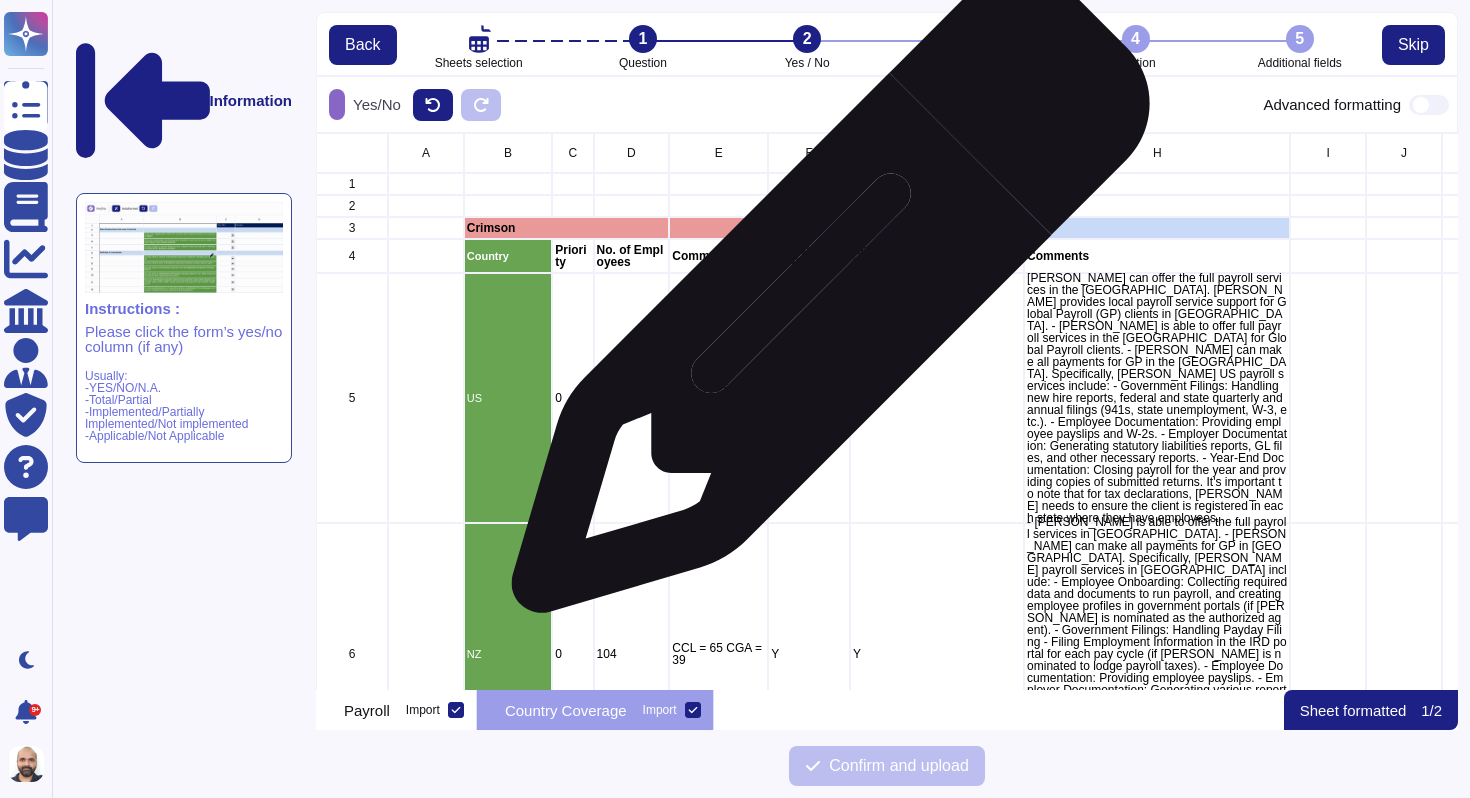 click on "Y" at bounding box center (809, 398) 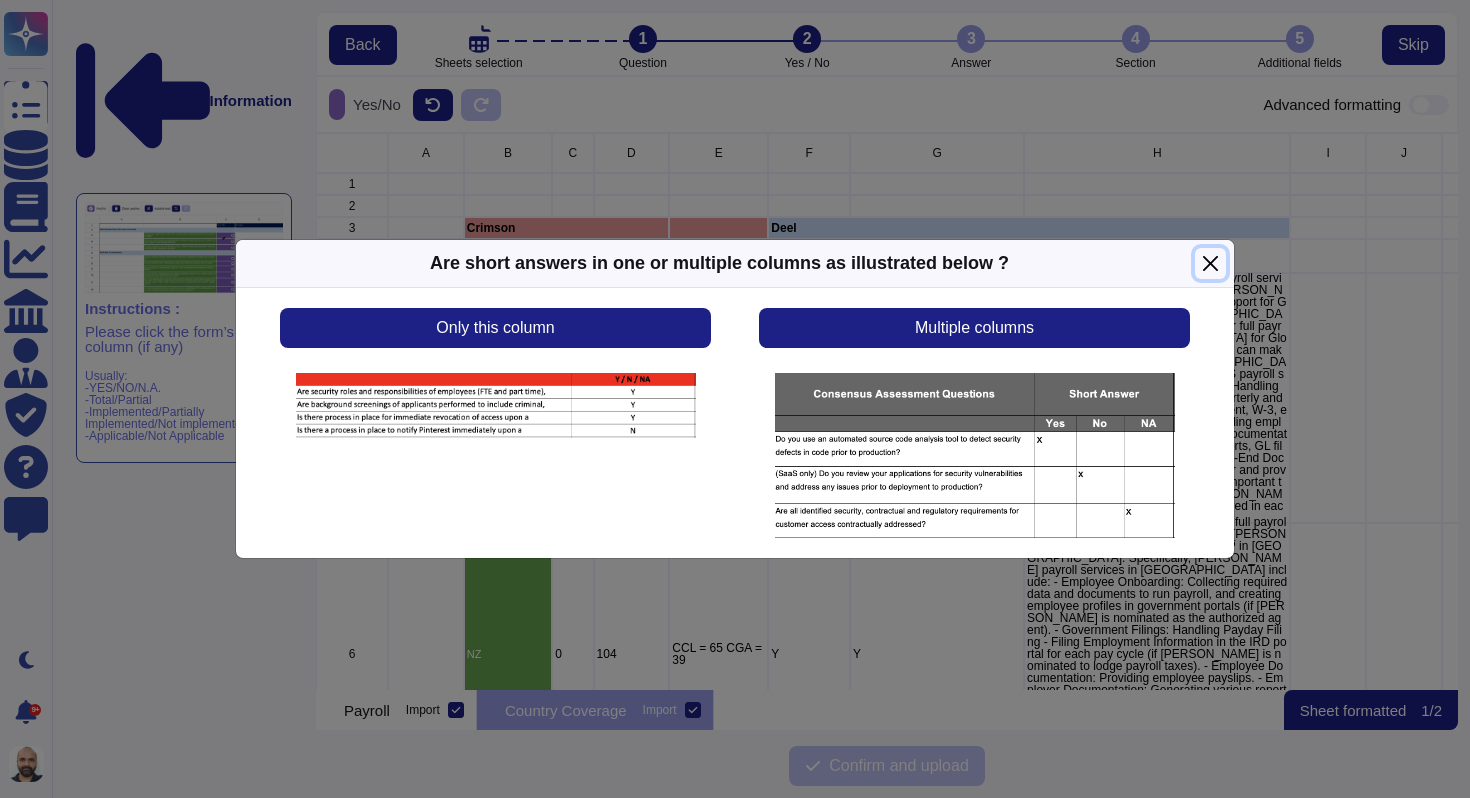 click at bounding box center [1210, 263] 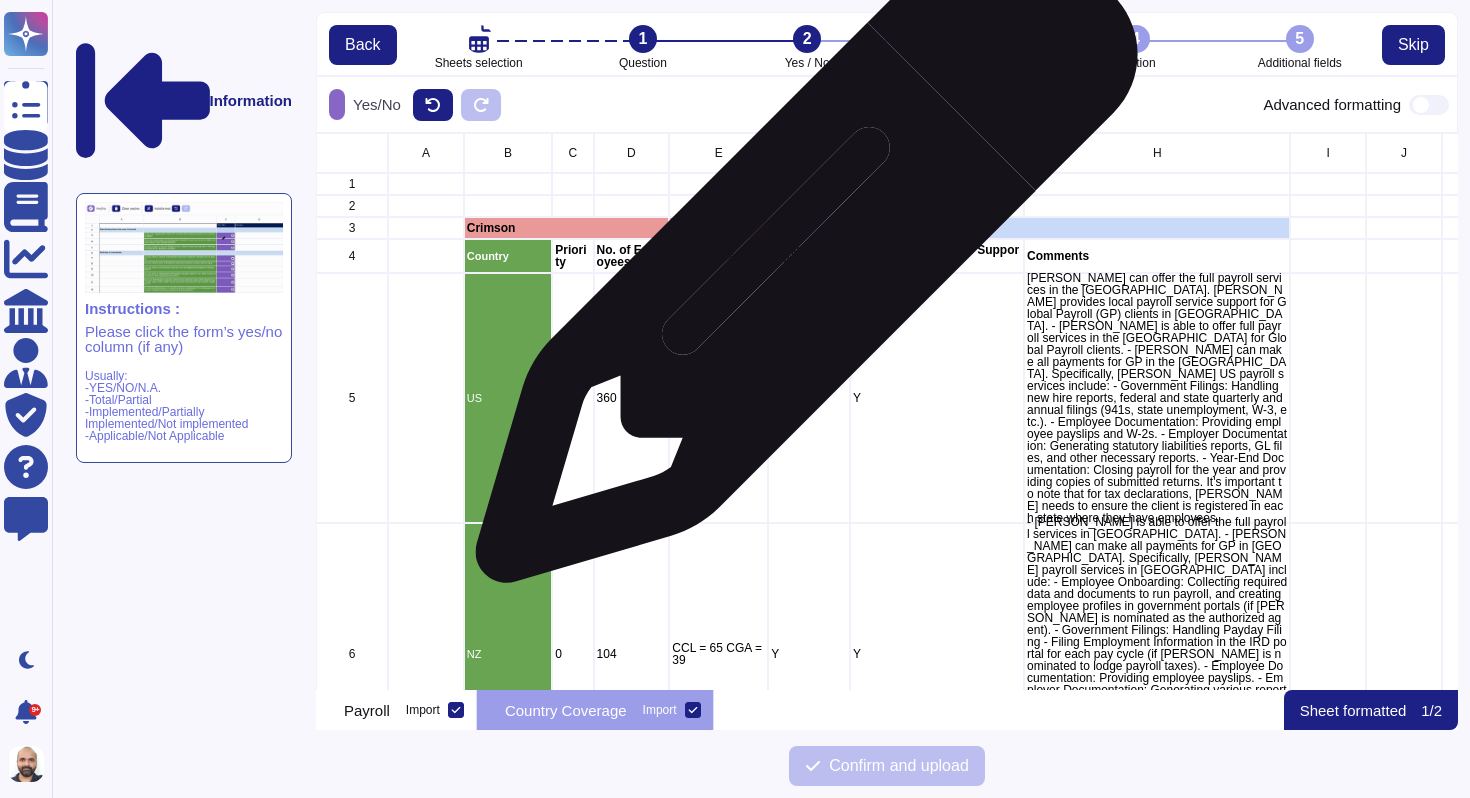 click on "Available? (Y/N)" at bounding box center (809, 256) 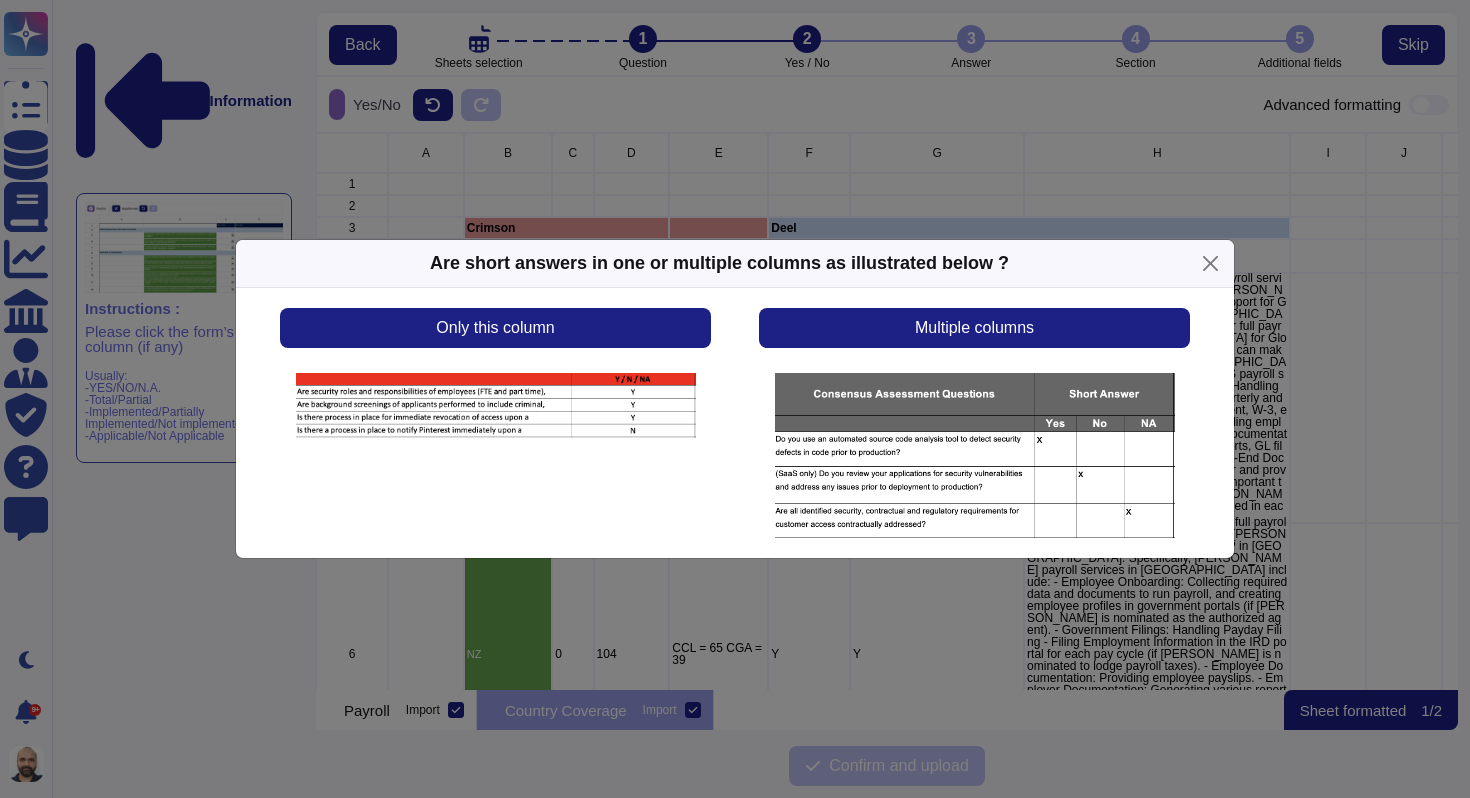 click on "Only this column Multiple columns" at bounding box center [735, 423] 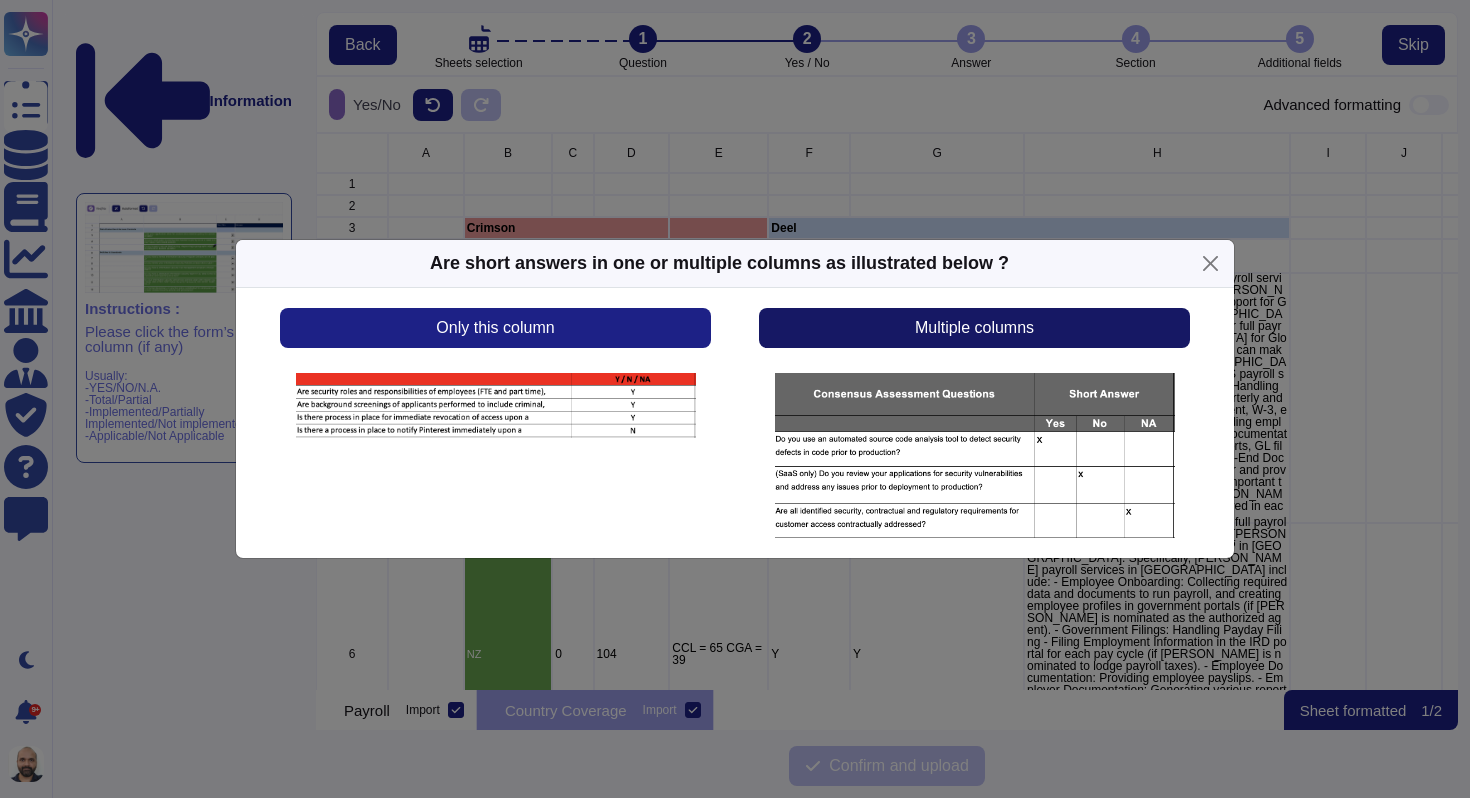 click on "Multiple columns" at bounding box center [974, 328] 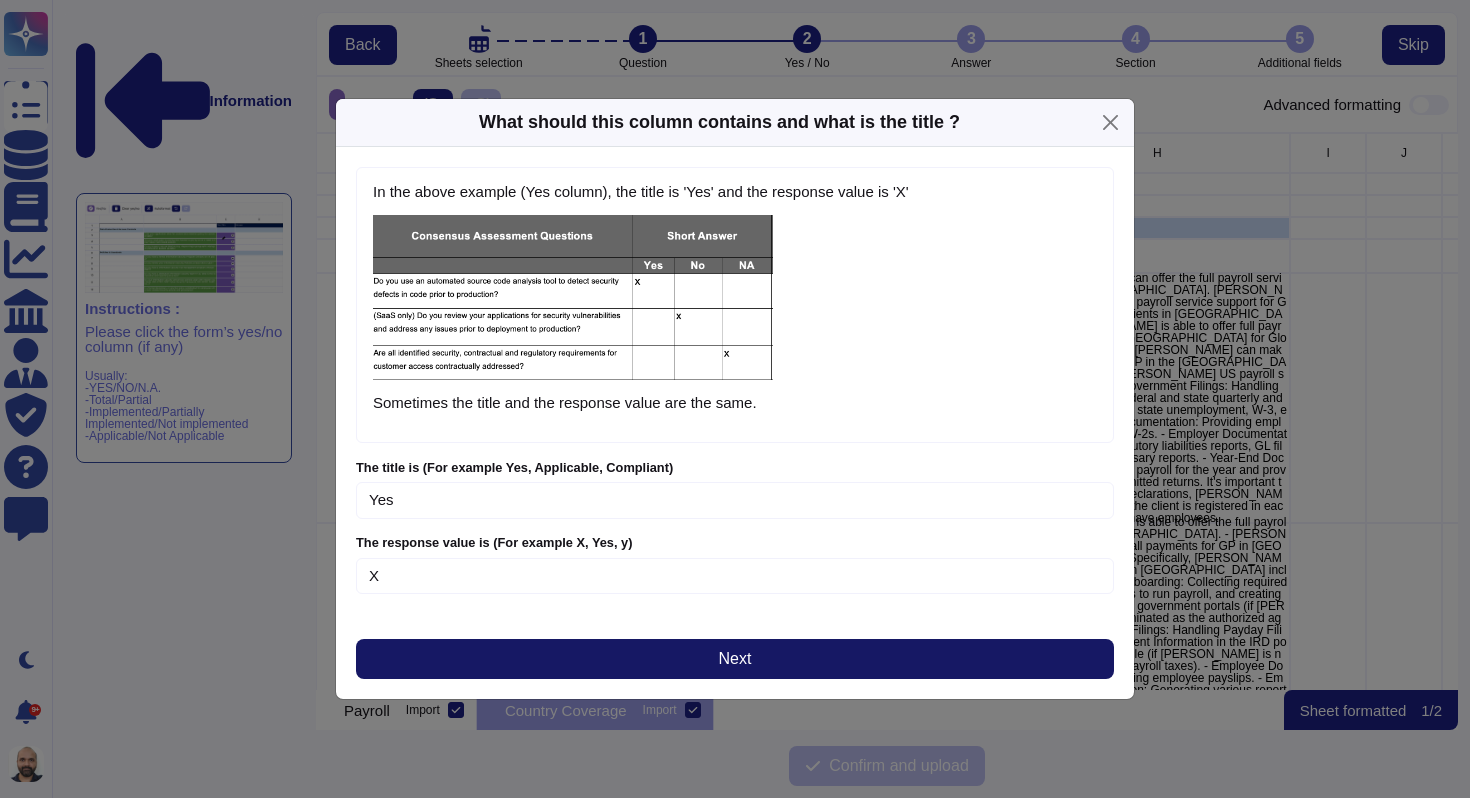 click on "Next" at bounding box center (735, 659) 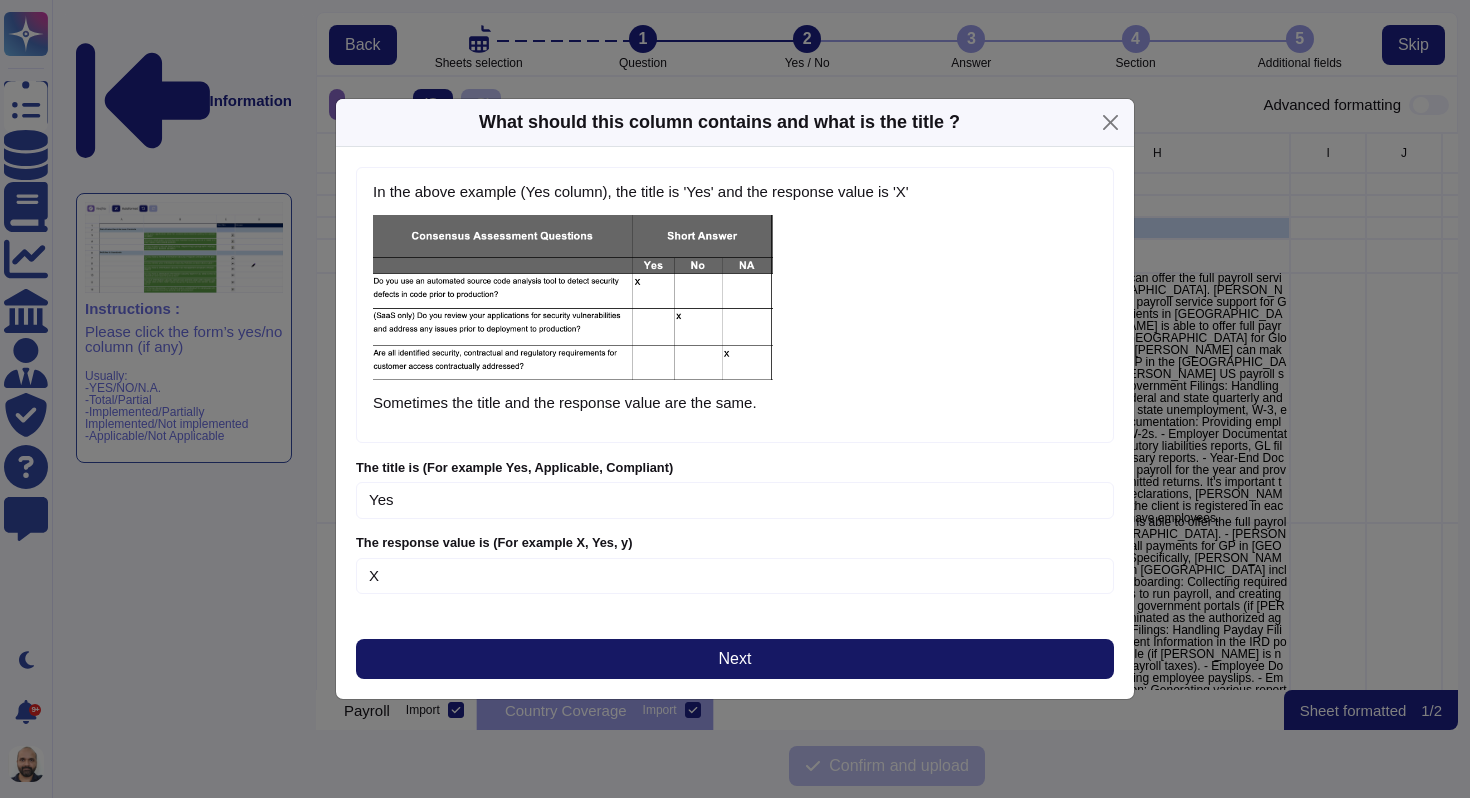 scroll, scrollTop: 539, scrollLeft: 1127, axis: both 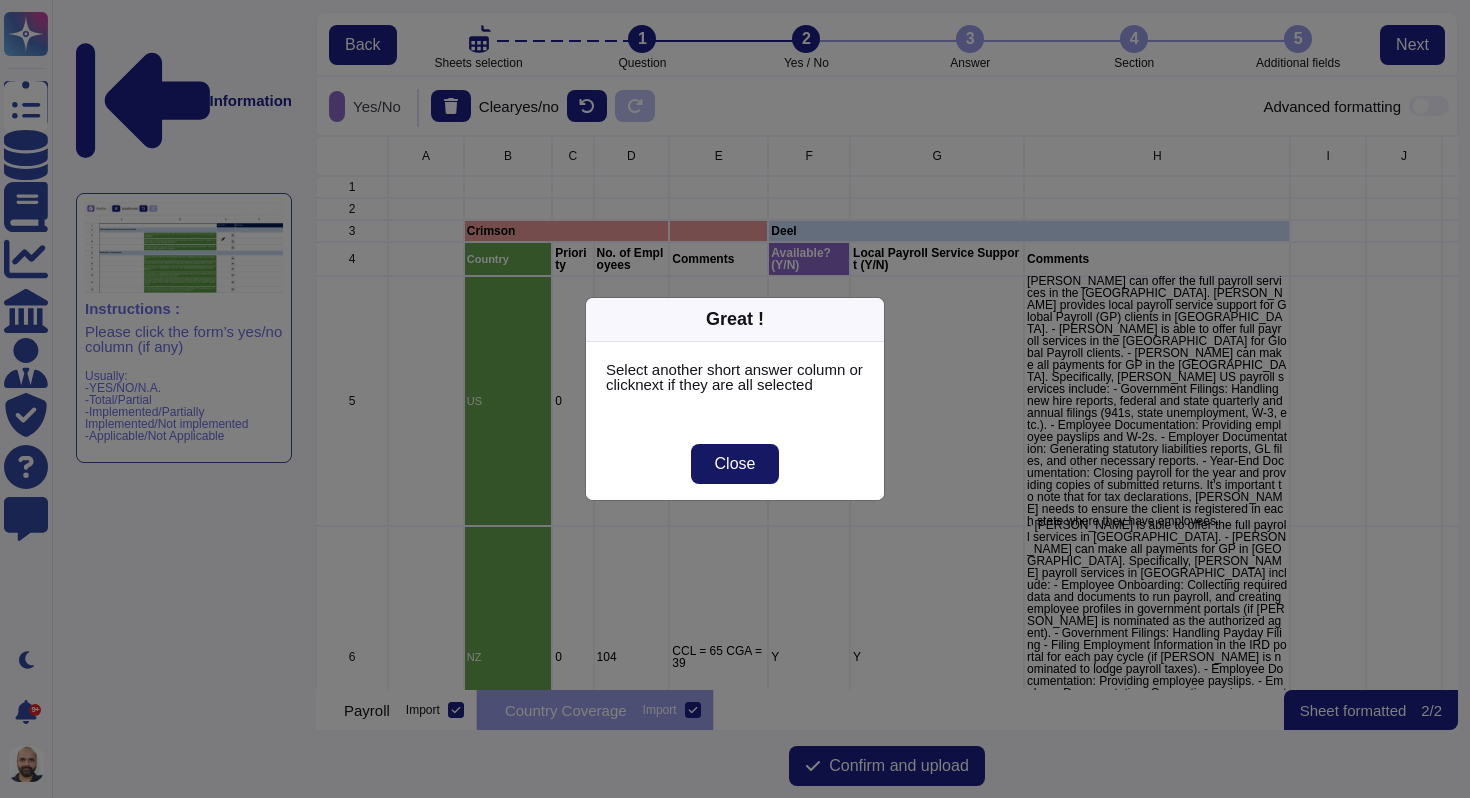 click on "Close" at bounding box center [735, 464] 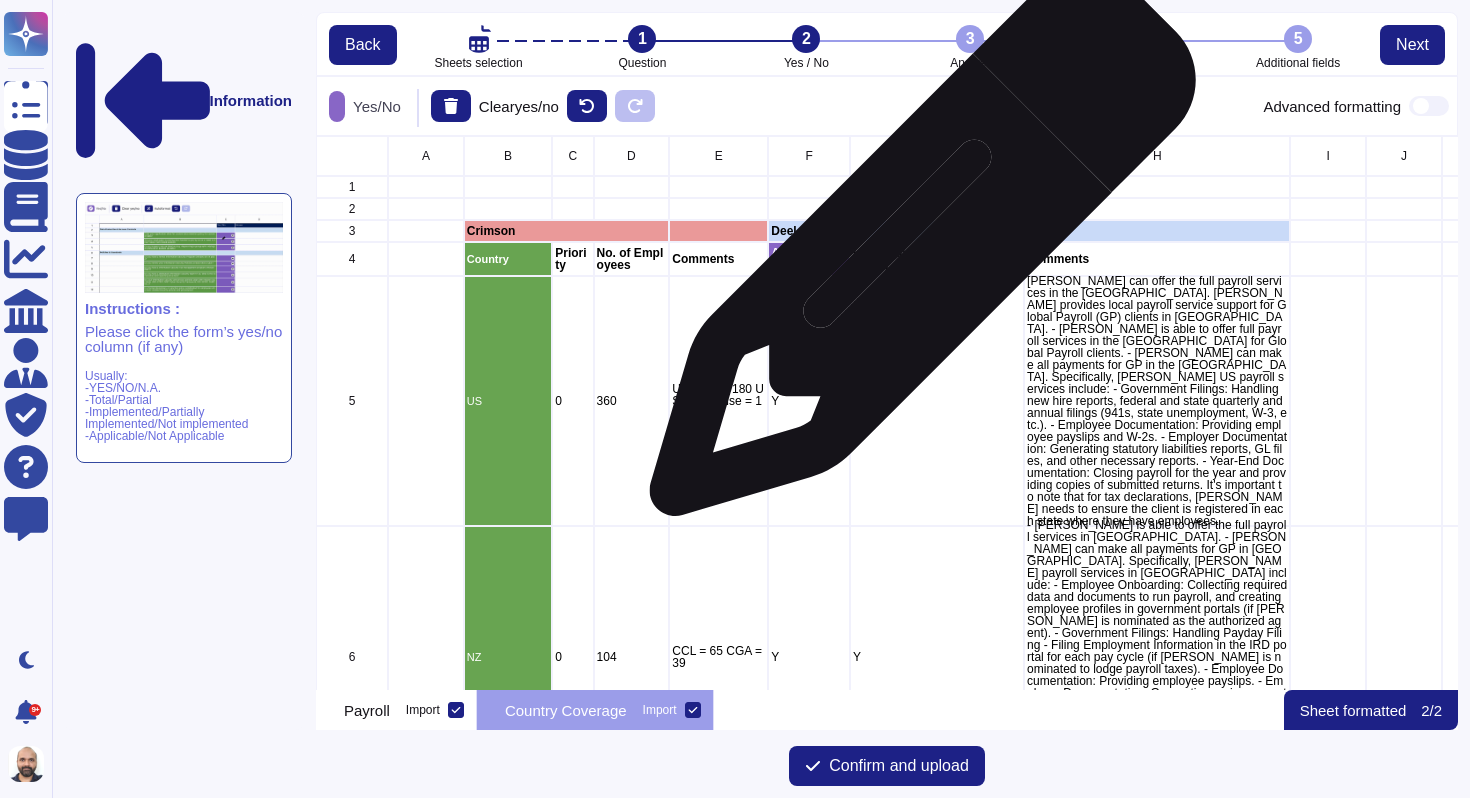 click on "Local Payroll Service Support (Y/N)" at bounding box center [937, 259] 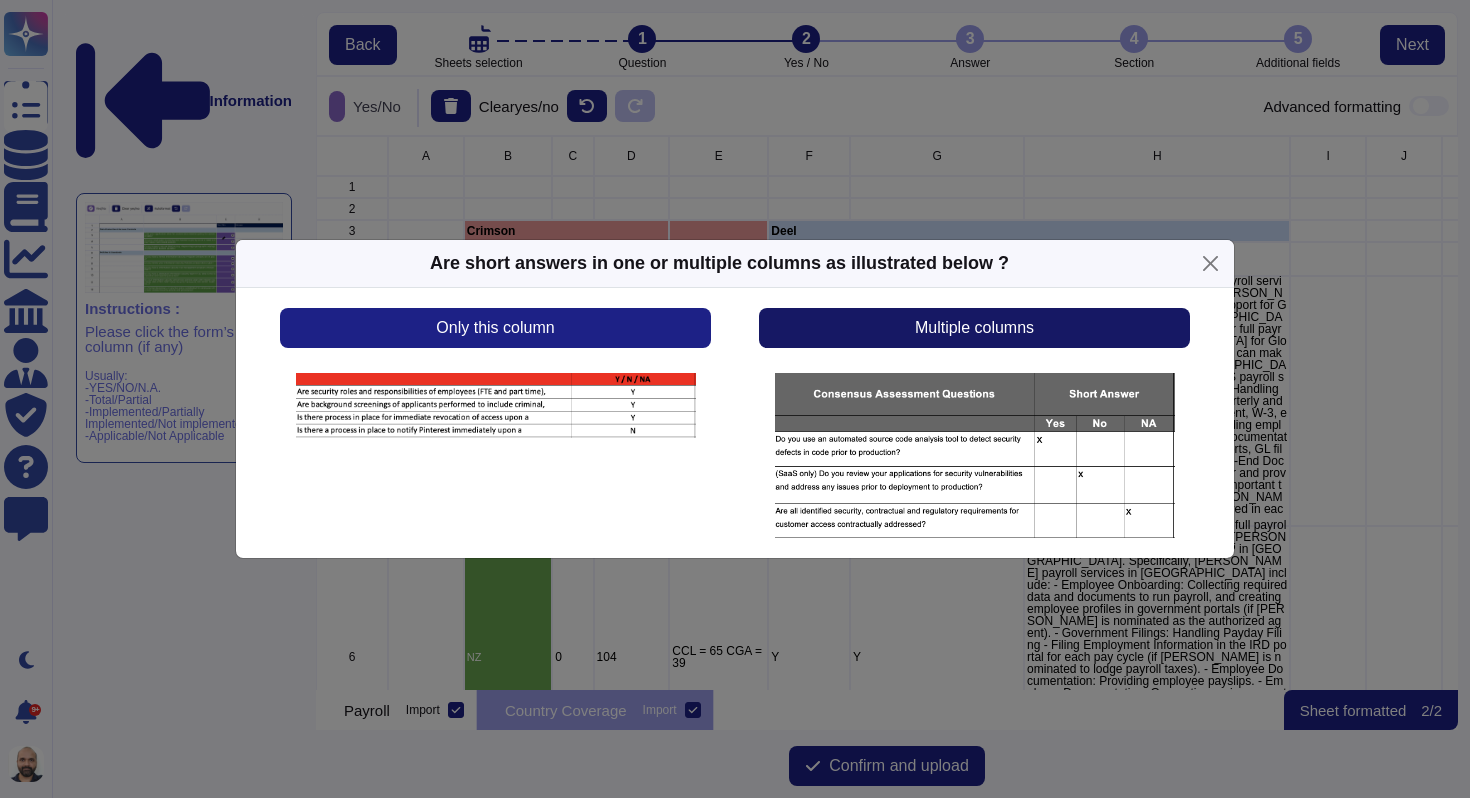 click on "Multiple columns" at bounding box center [974, 328] 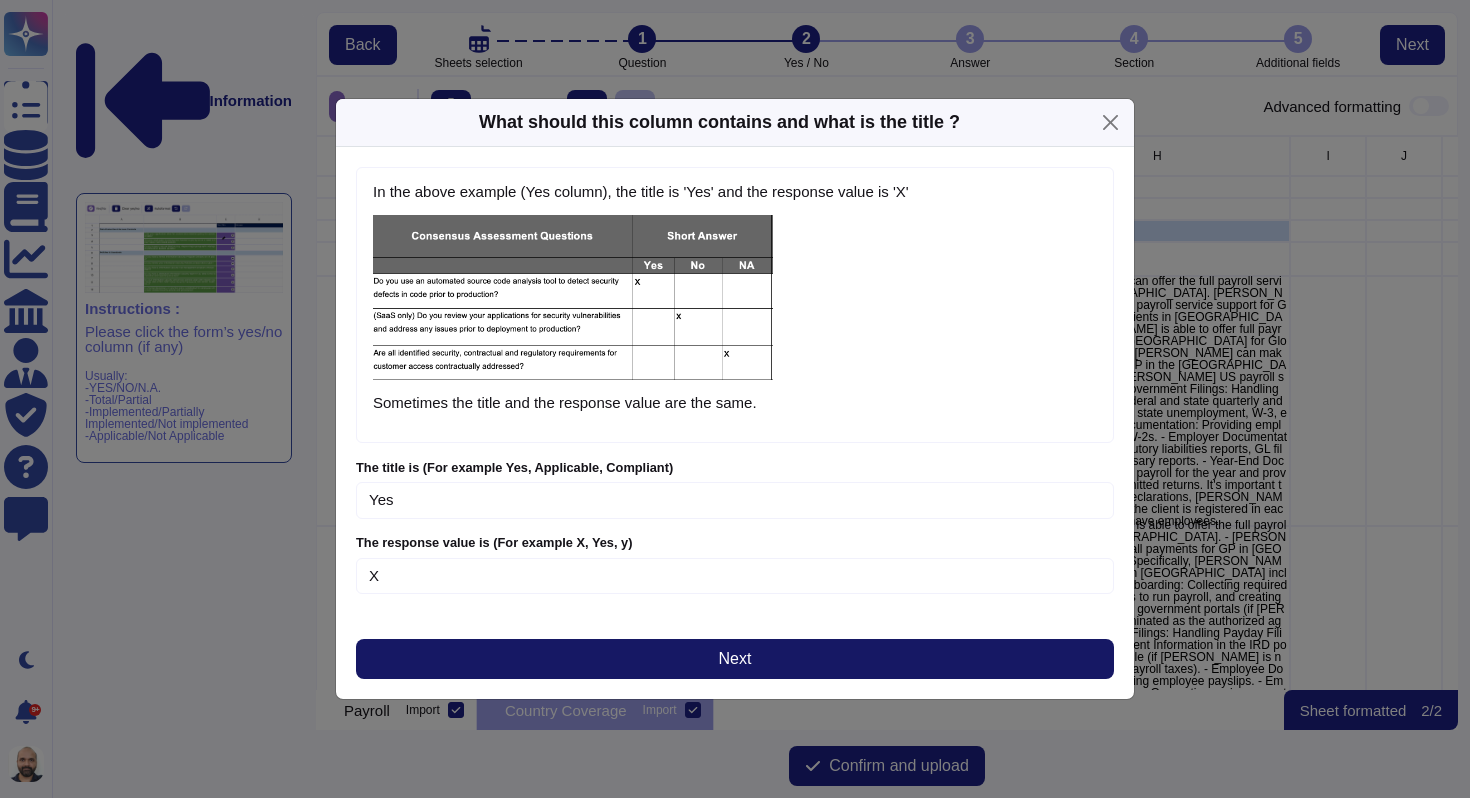 click on "Next" at bounding box center [735, 659] 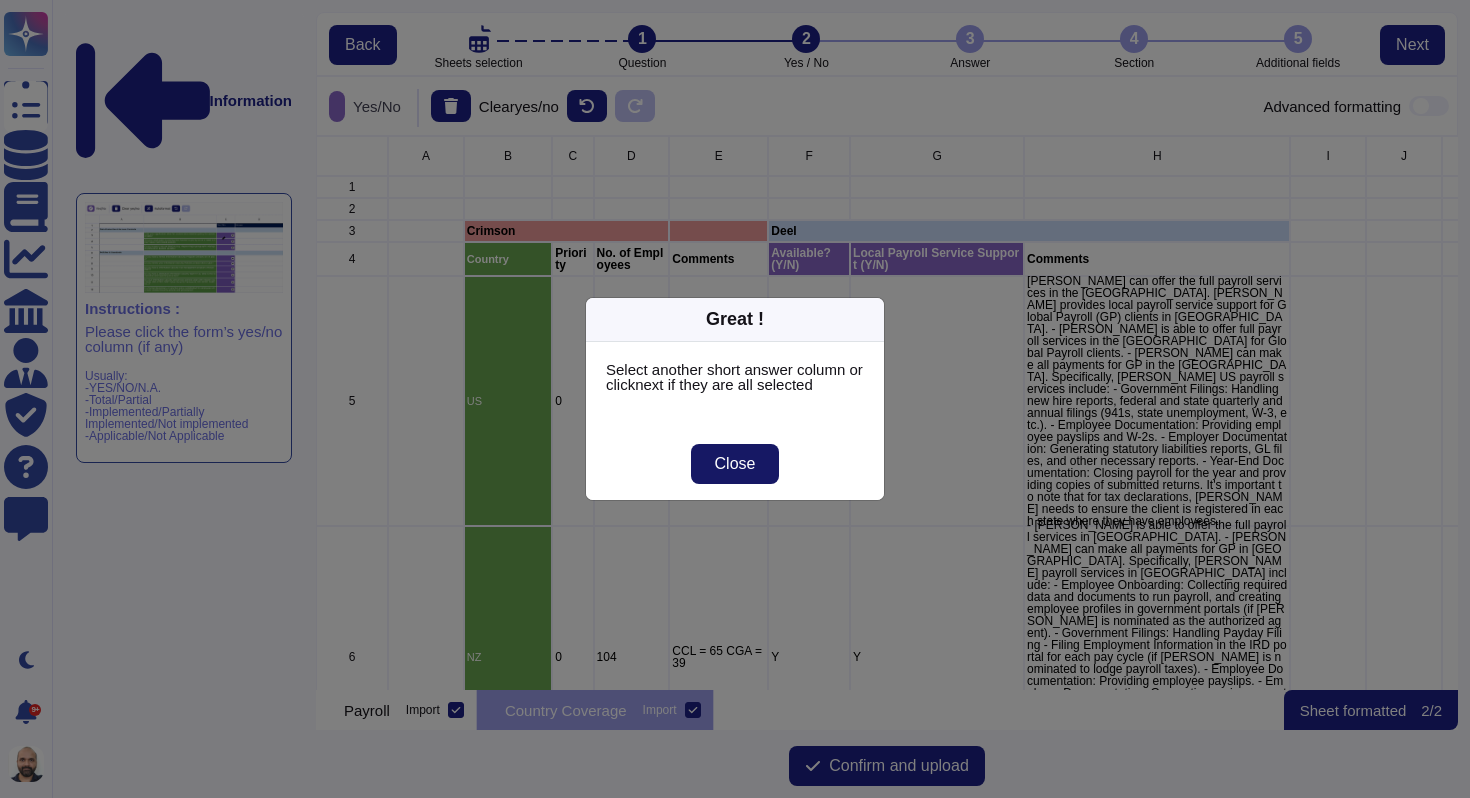 click on "Close" at bounding box center (735, 464) 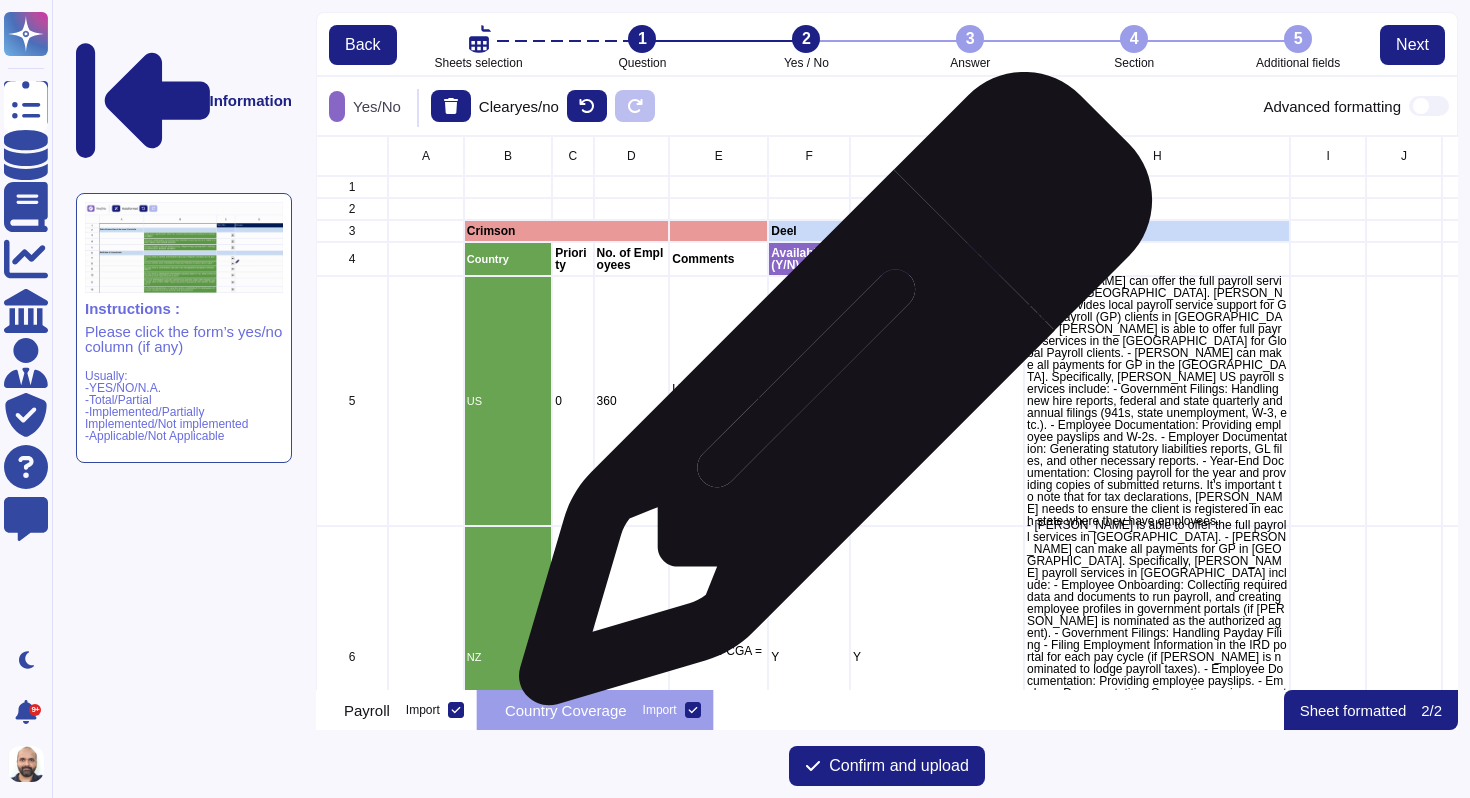 click on "Y" at bounding box center [809, 401] 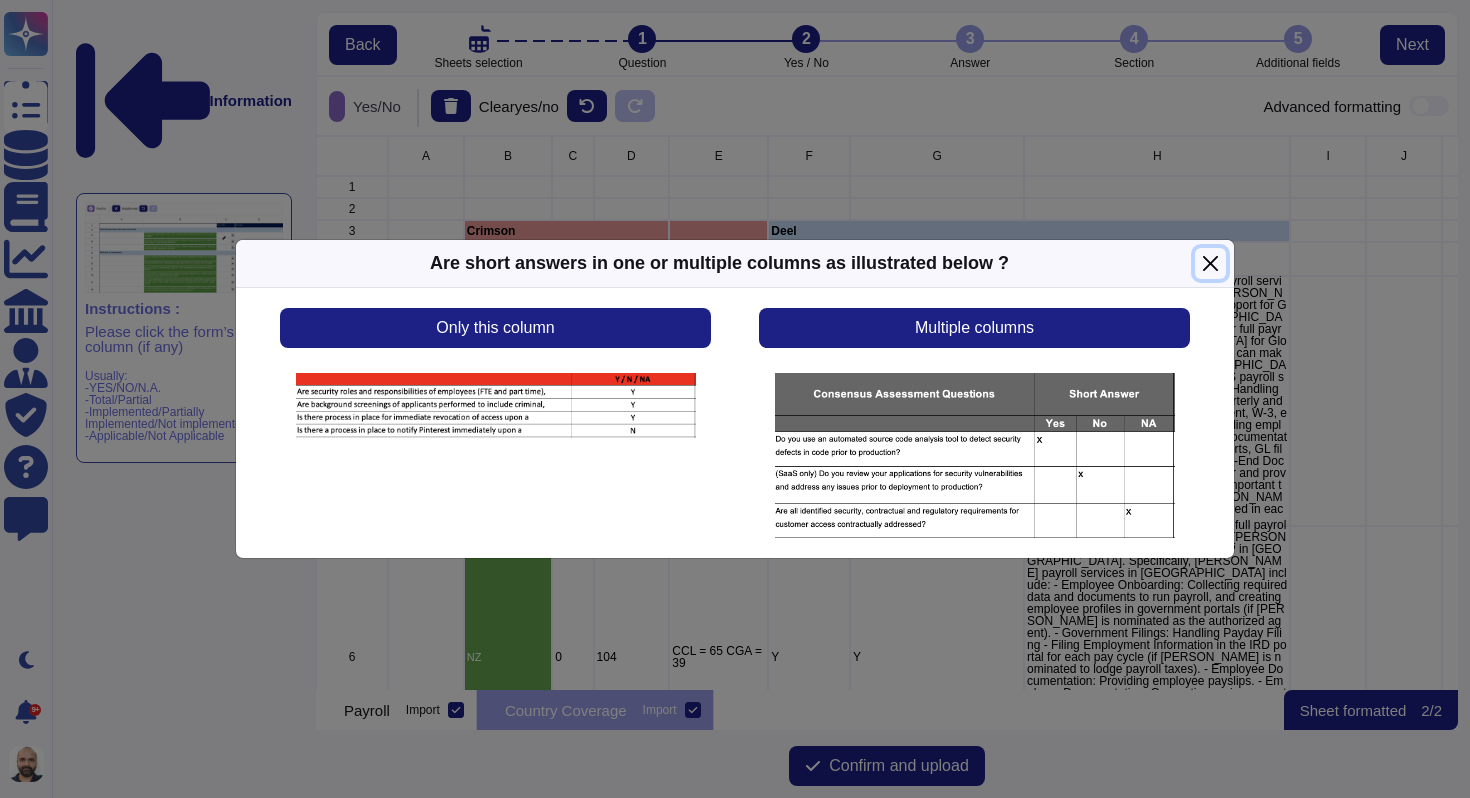 click at bounding box center [1210, 263] 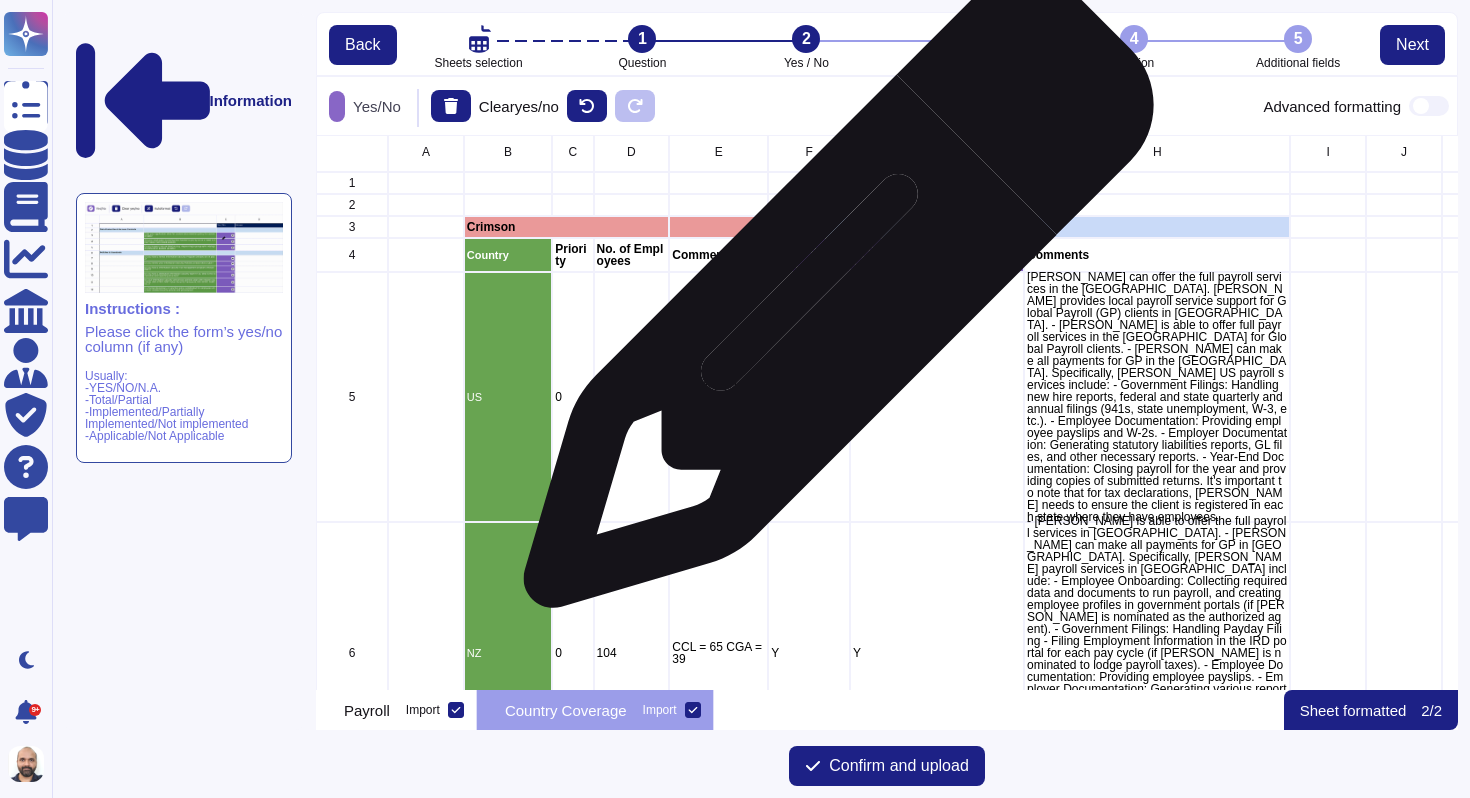 scroll, scrollTop: 0, scrollLeft: 0, axis: both 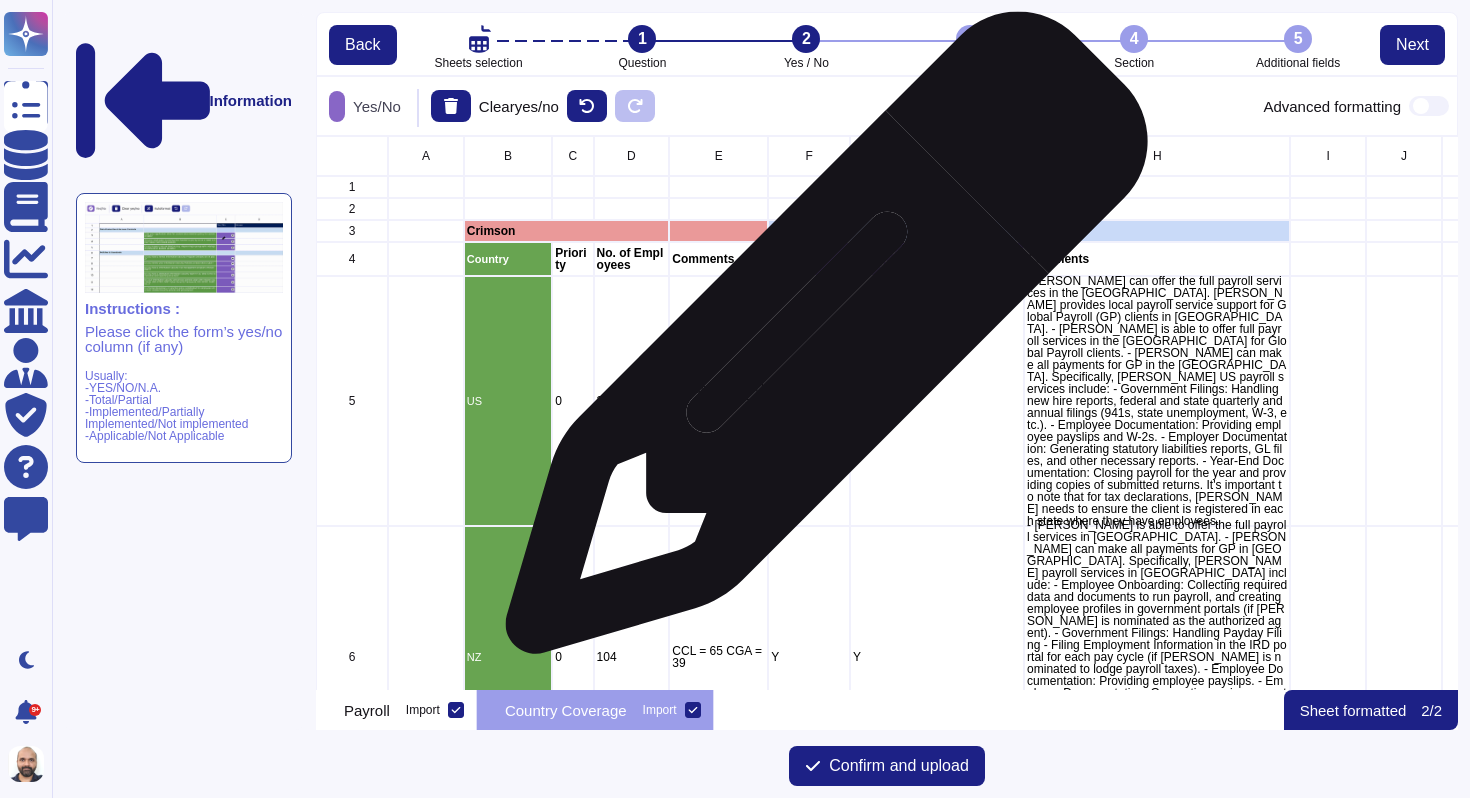 click on "Y" at bounding box center [809, 401] 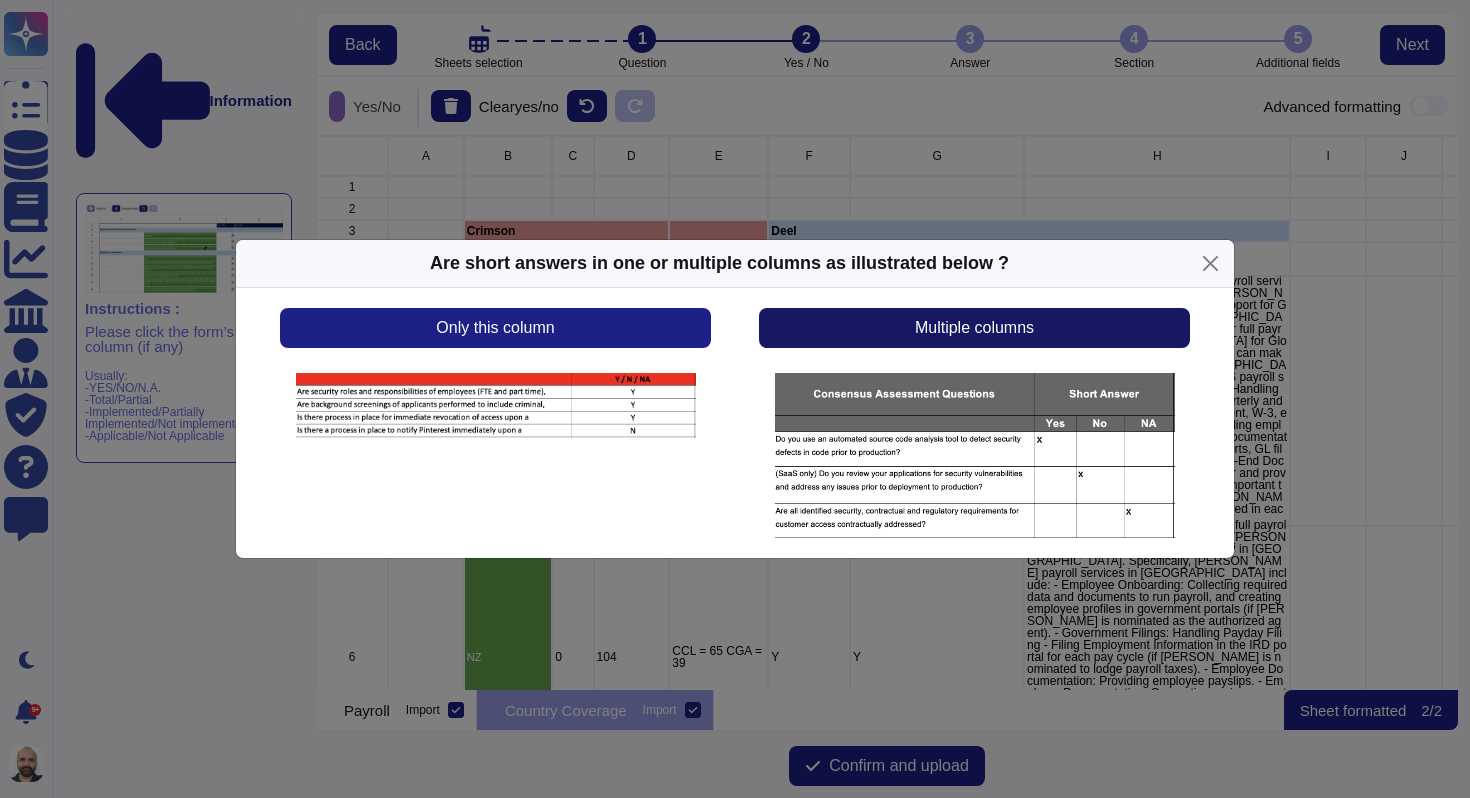 click on "Multiple columns" at bounding box center (974, 328) 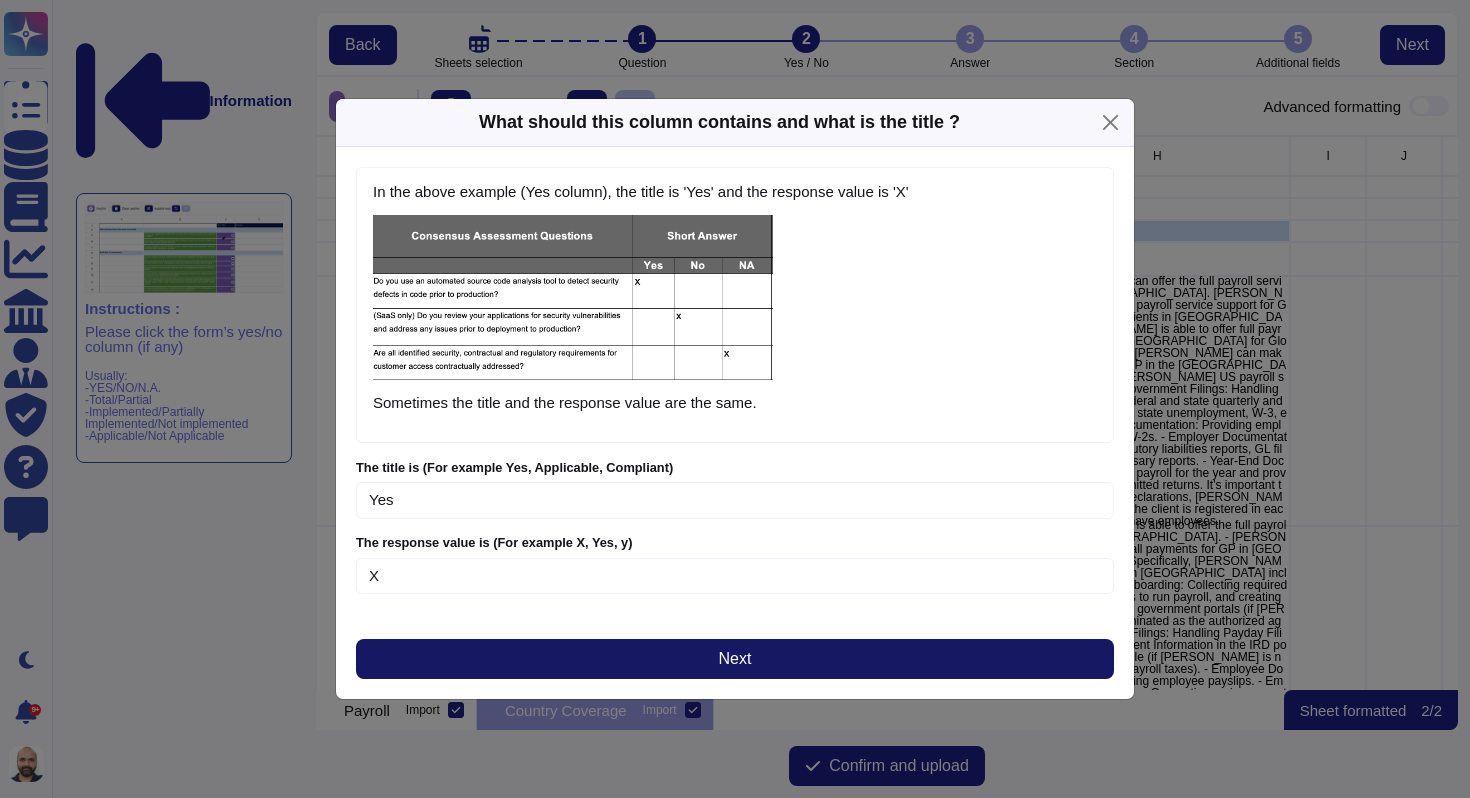 click on "Next" at bounding box center (735, 659) 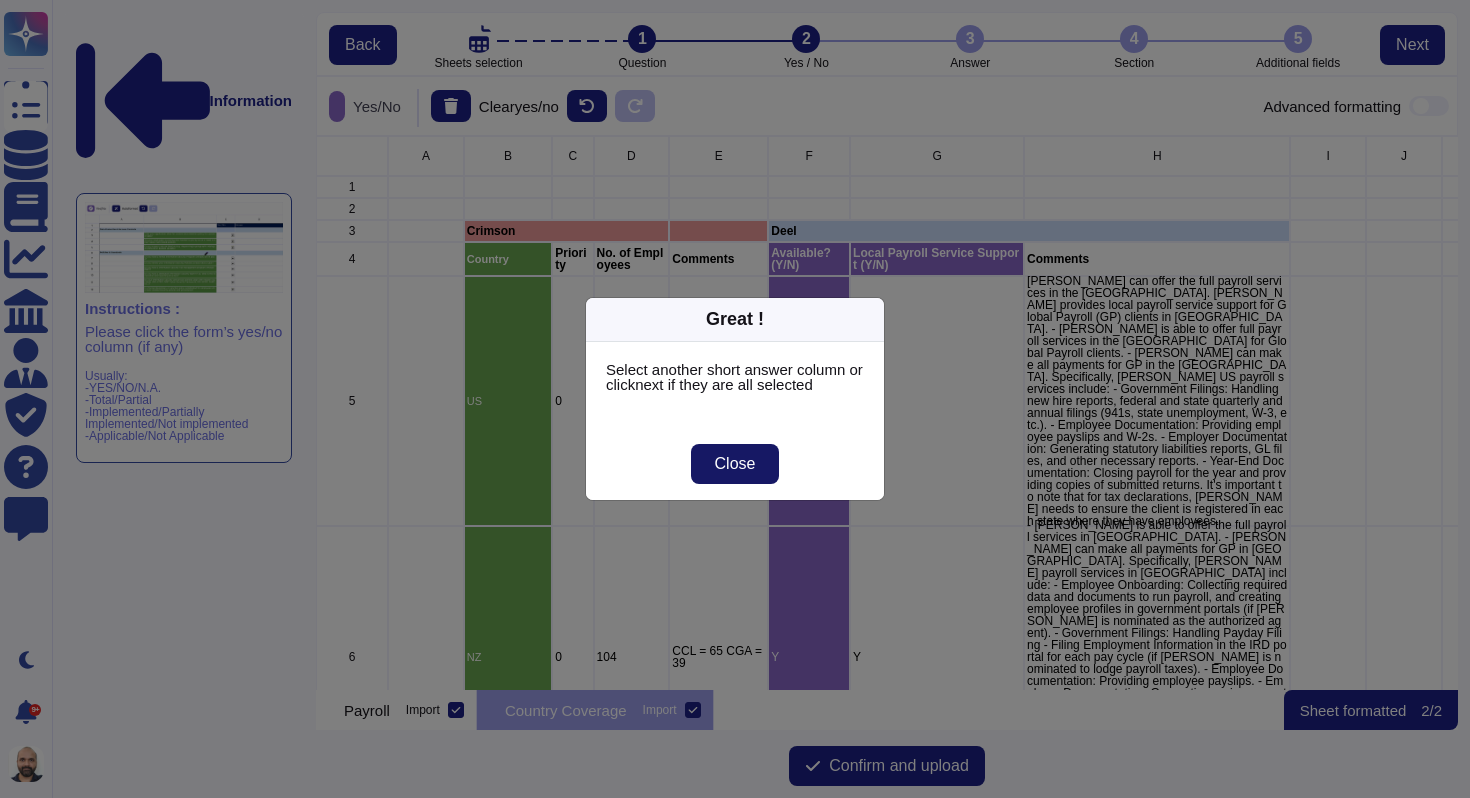 click on "Close" at bounding box center (735, 464) 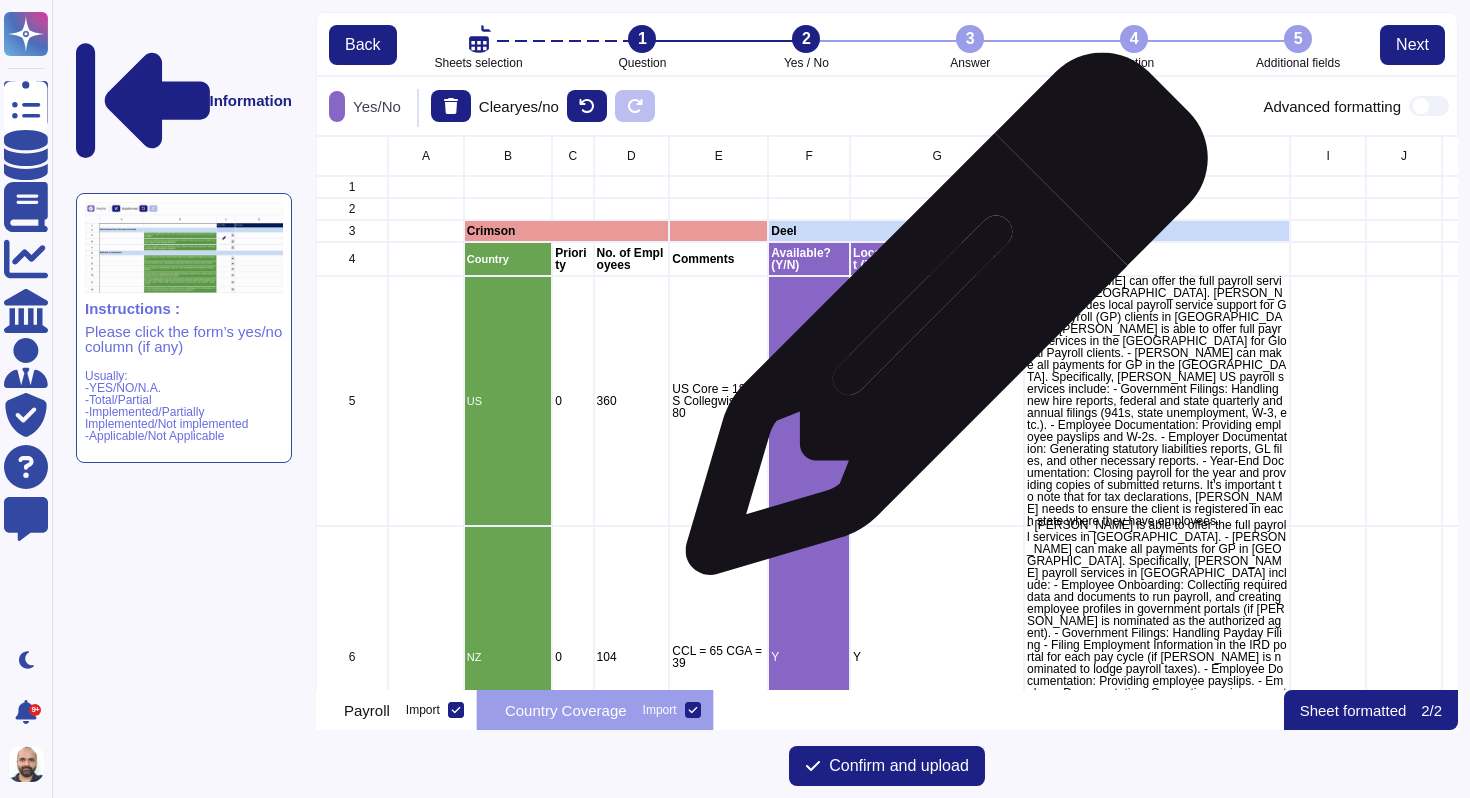 click on "Y" at bounding box center [937, 401] 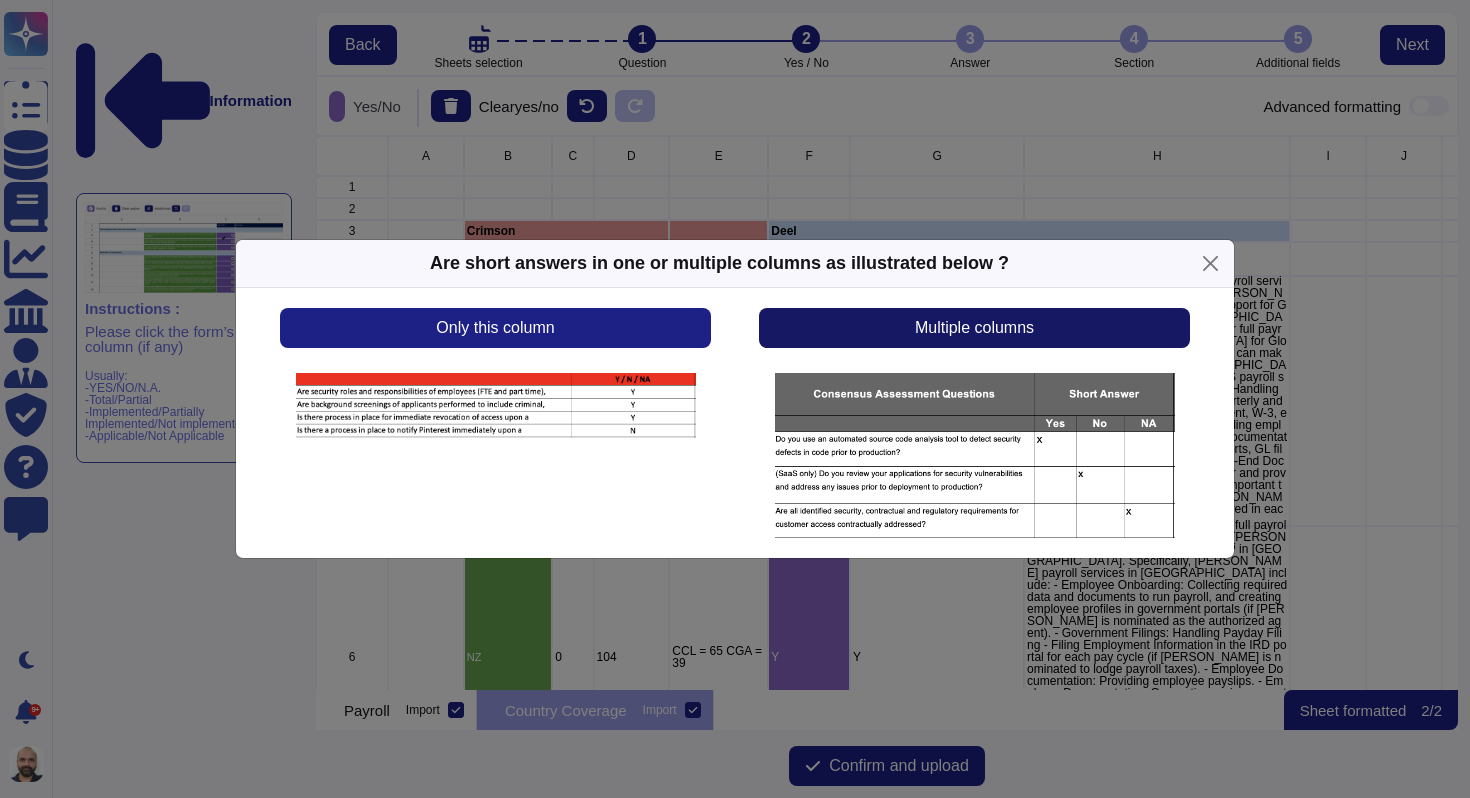 click on "Multiple columns" at bounding box center (974, 328) 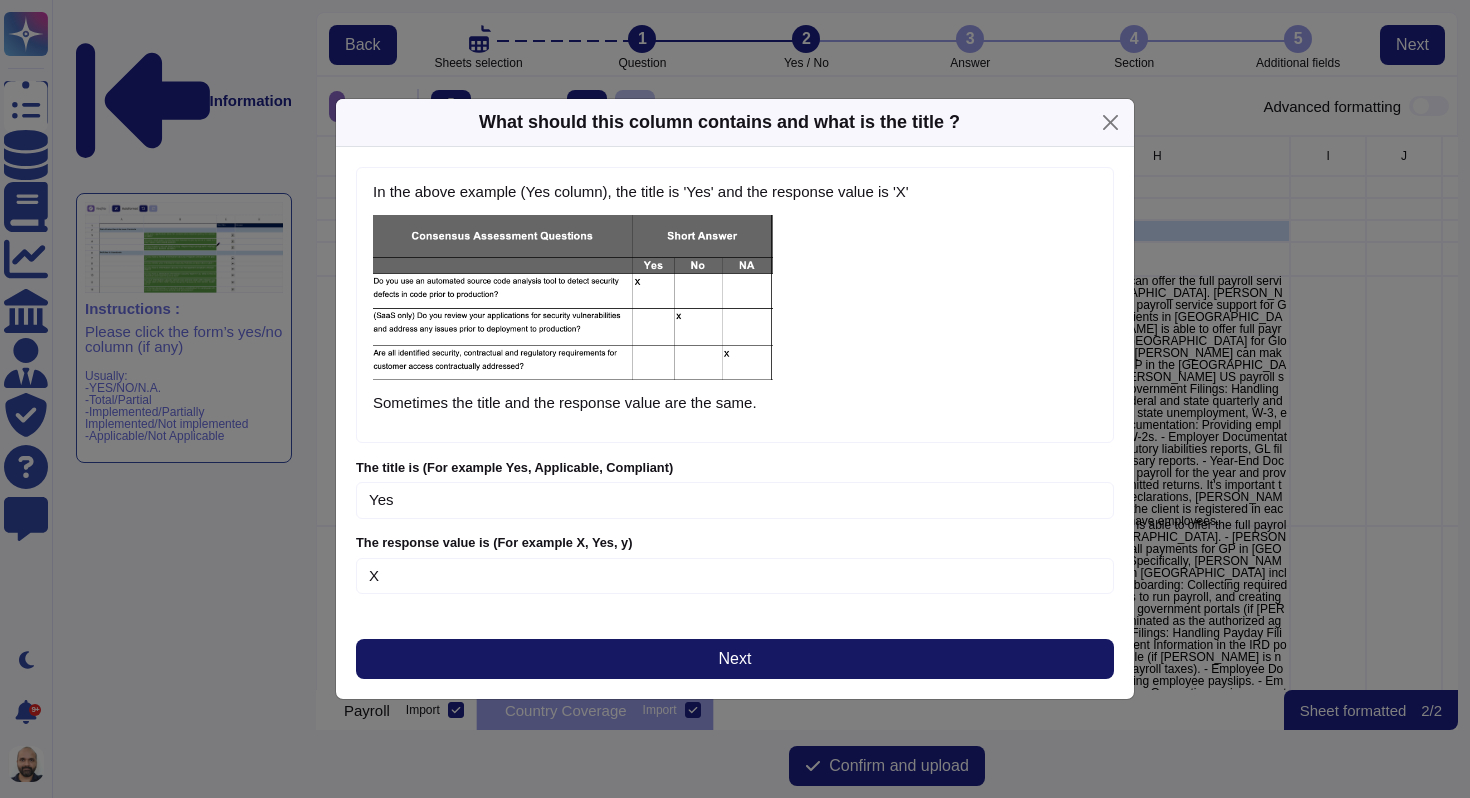 click on "Next" at bounding box center (735, 659) 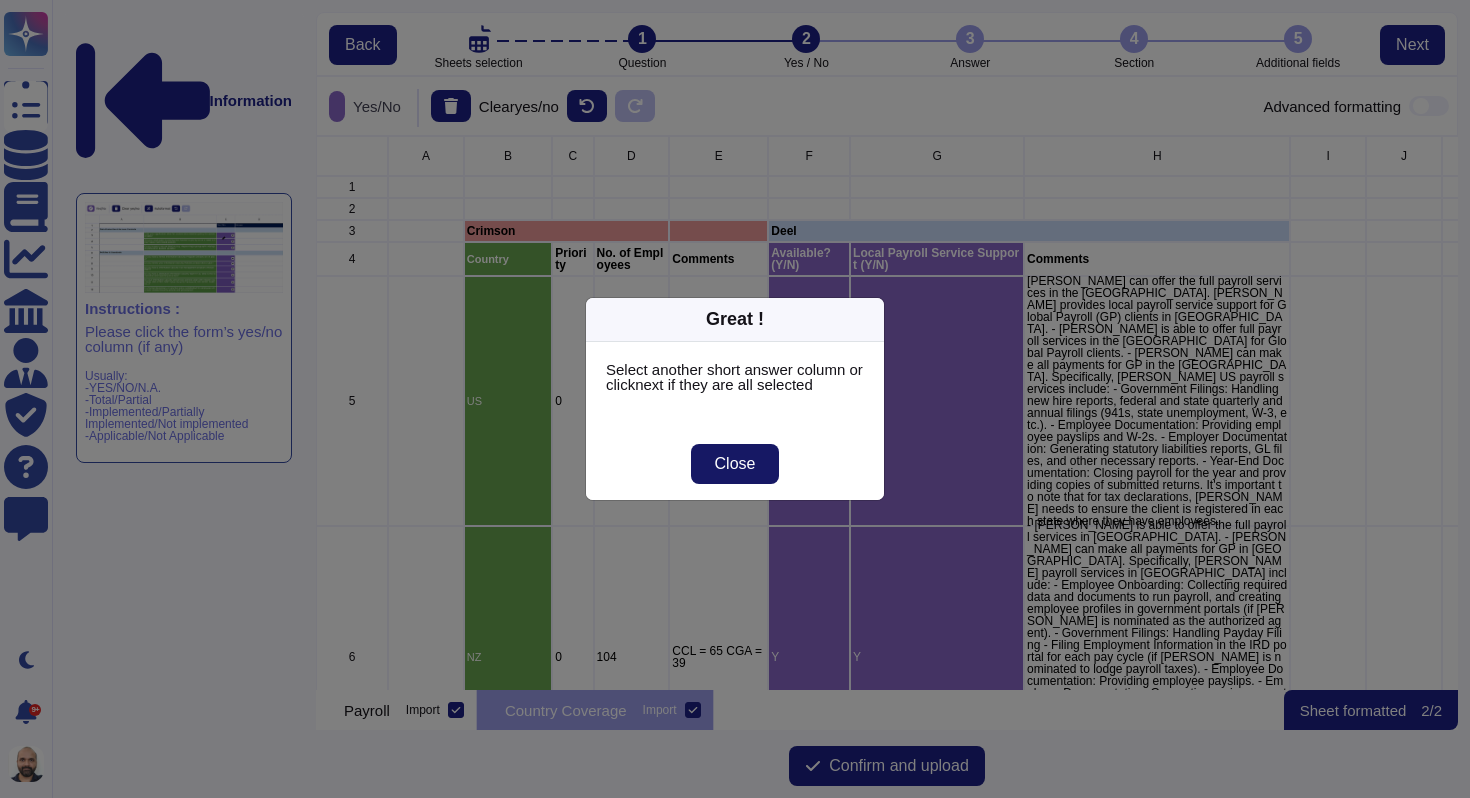 click on "Close" at bounding box center [735, 464] 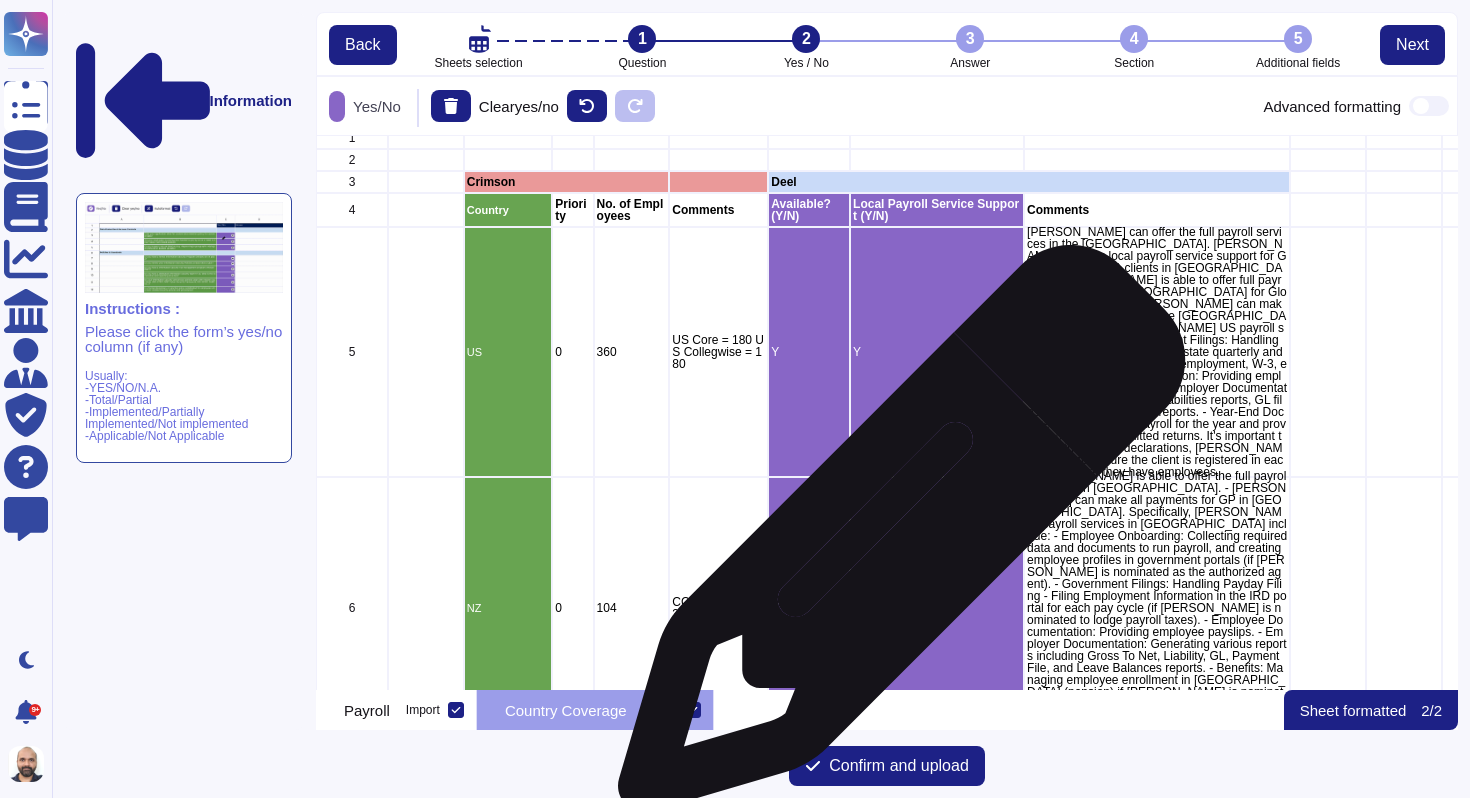 scroll, scrollTop: 0, scrollLeft: 0, axis: both 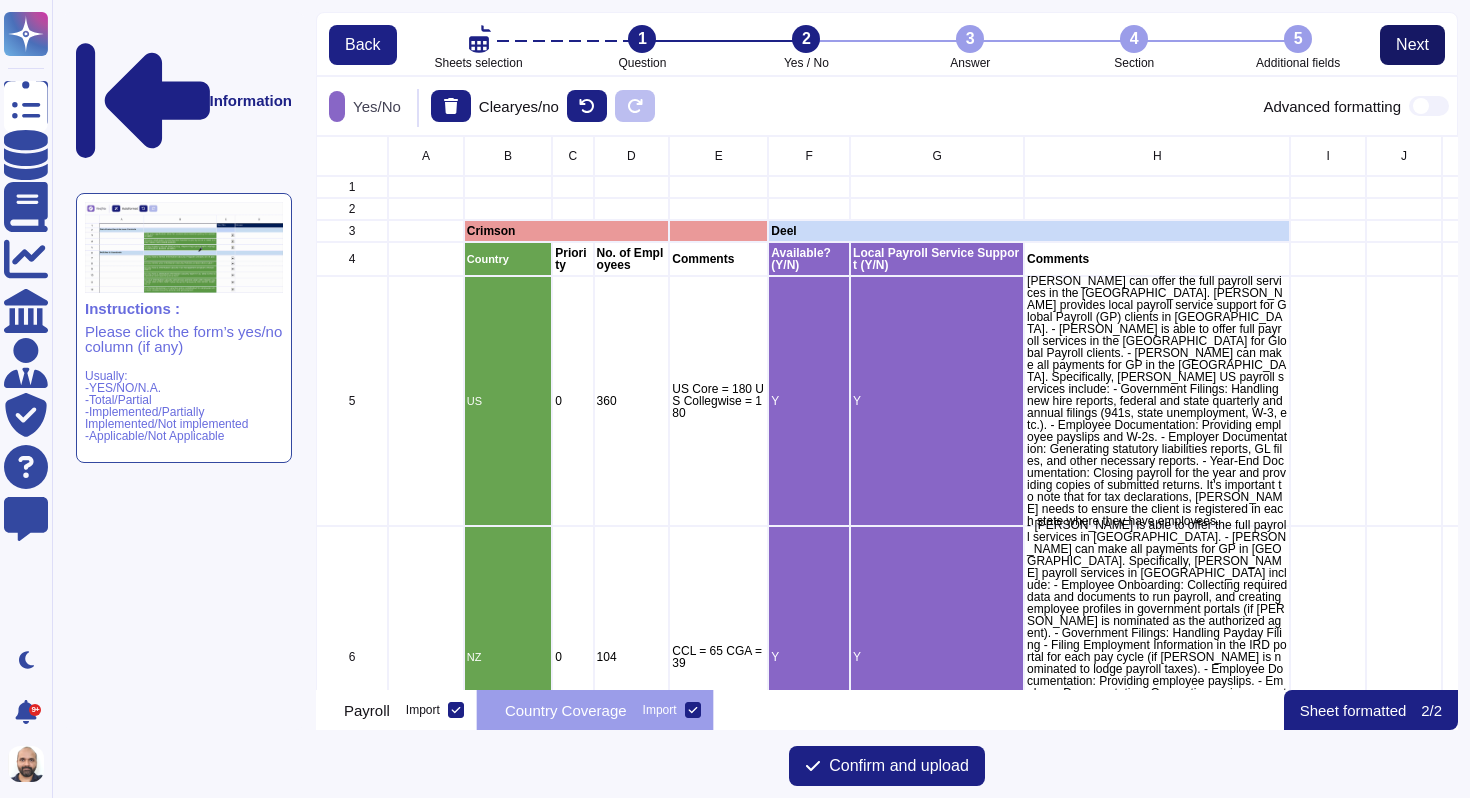 click on "Next" at bounding box center [1412, 45] 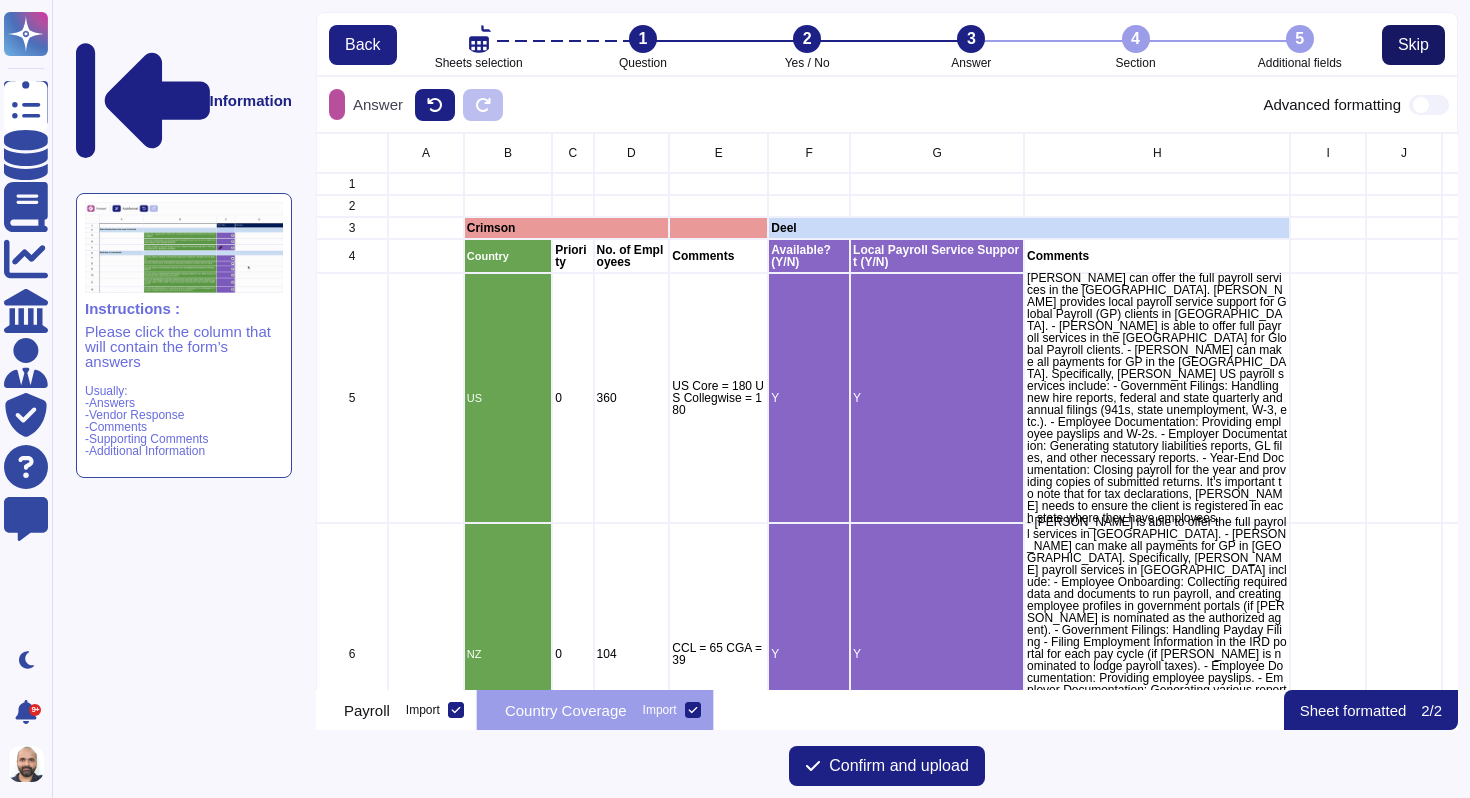 scroll, scrollTop: 16, scrollLeft: 16, axis: both 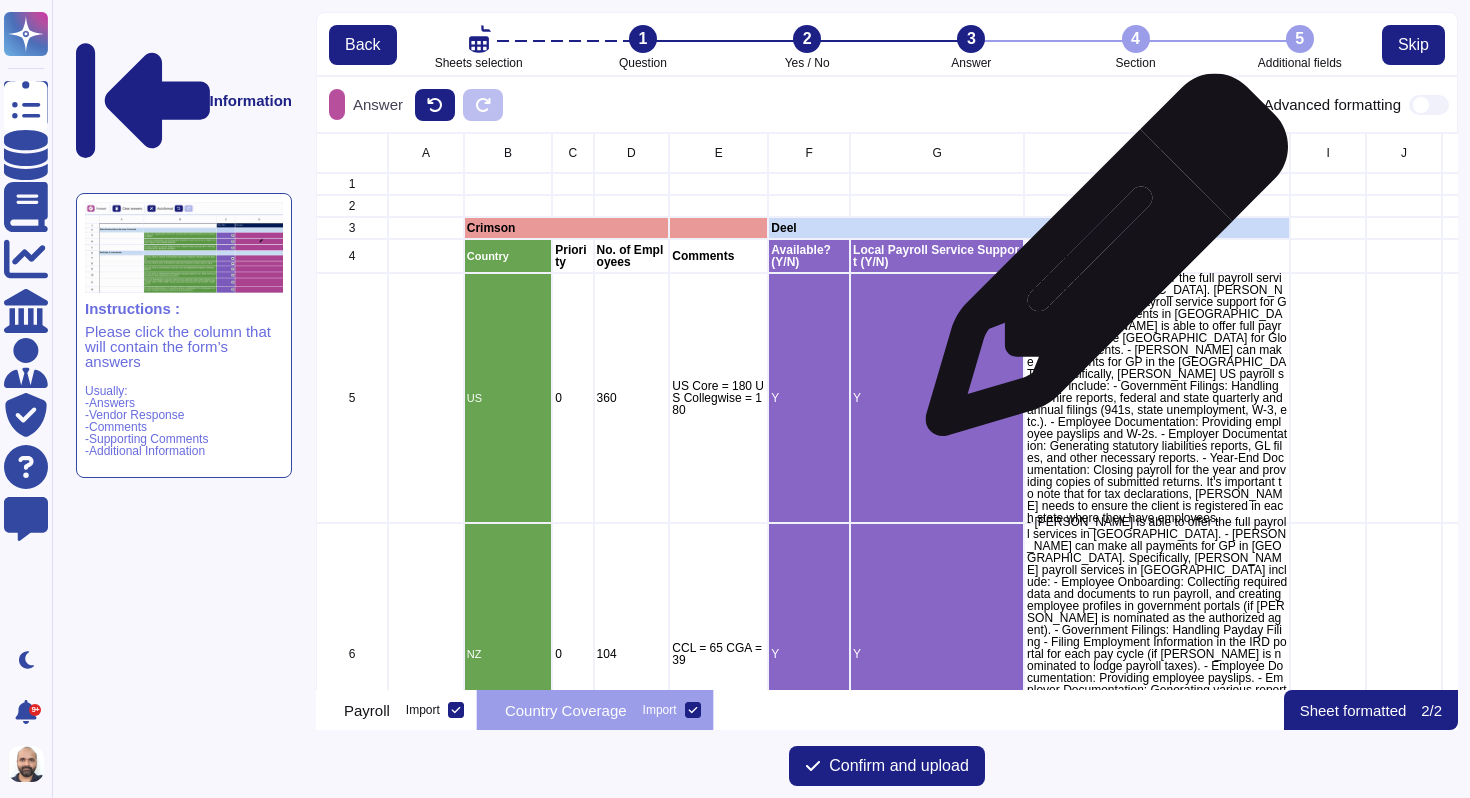 click on "Comments" at bounding box center [1157, 256] 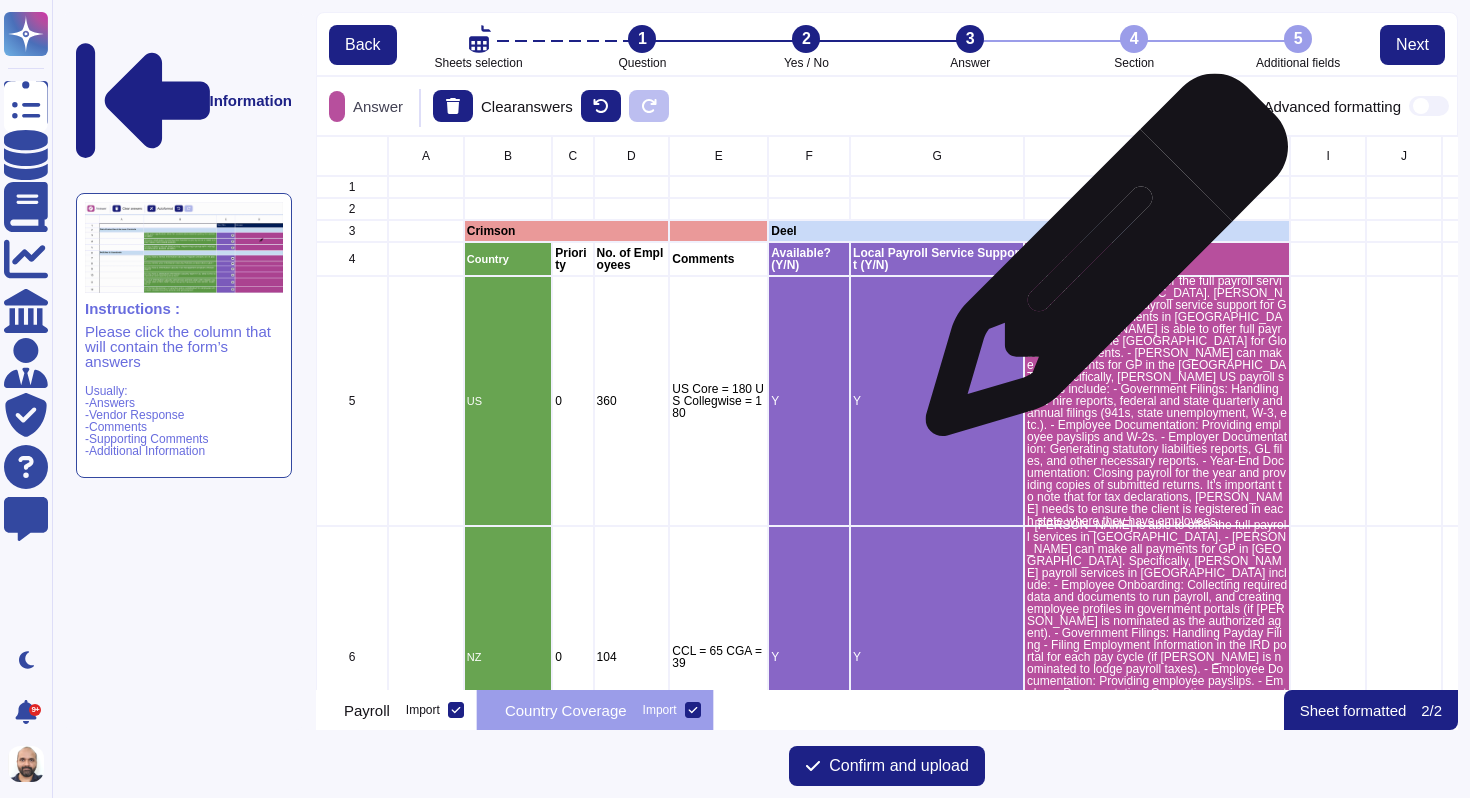 scroll, scrollTop: 539, scrollLeft: 1127, axis: both 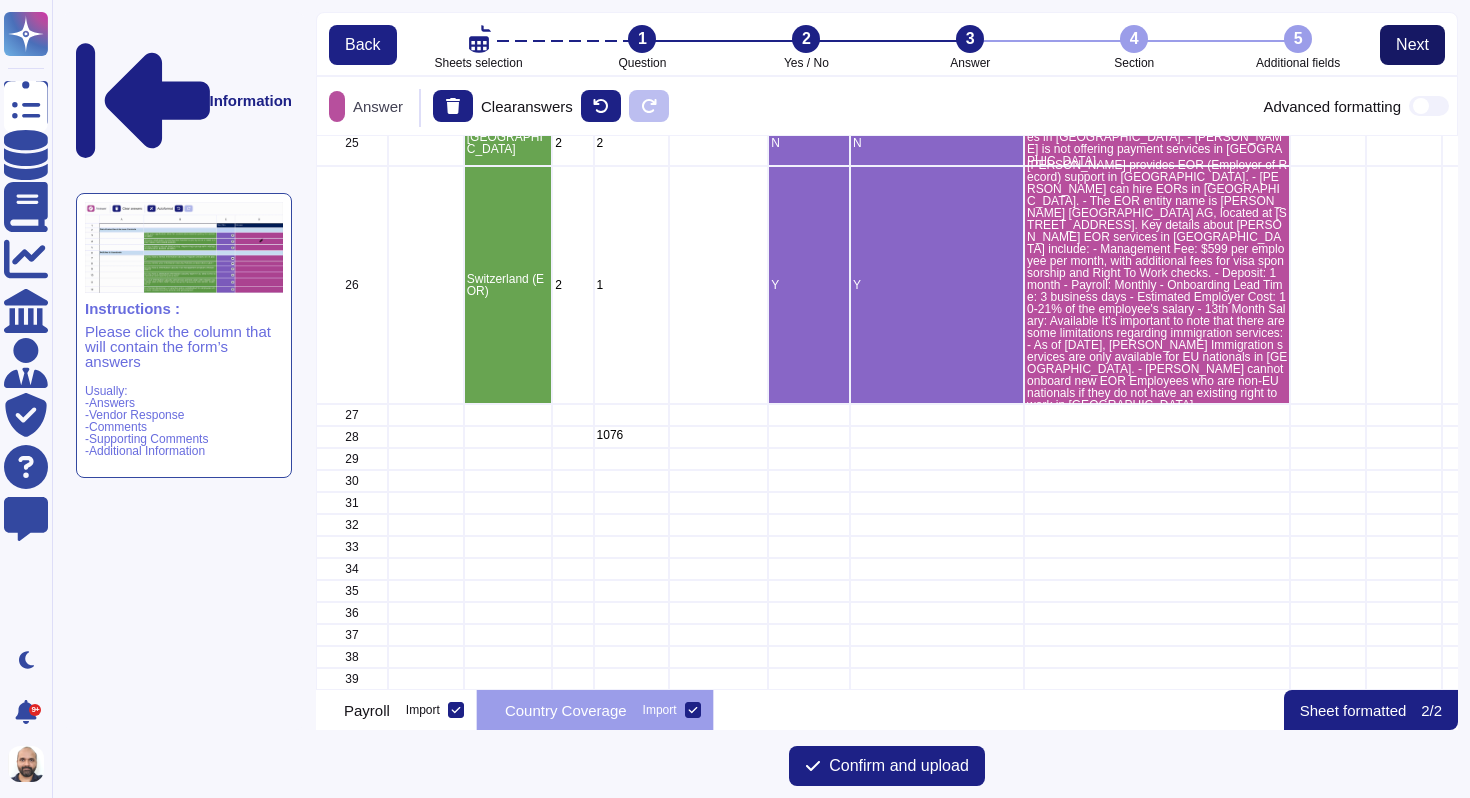 click on "Next" at bounding box center (1412, 45) 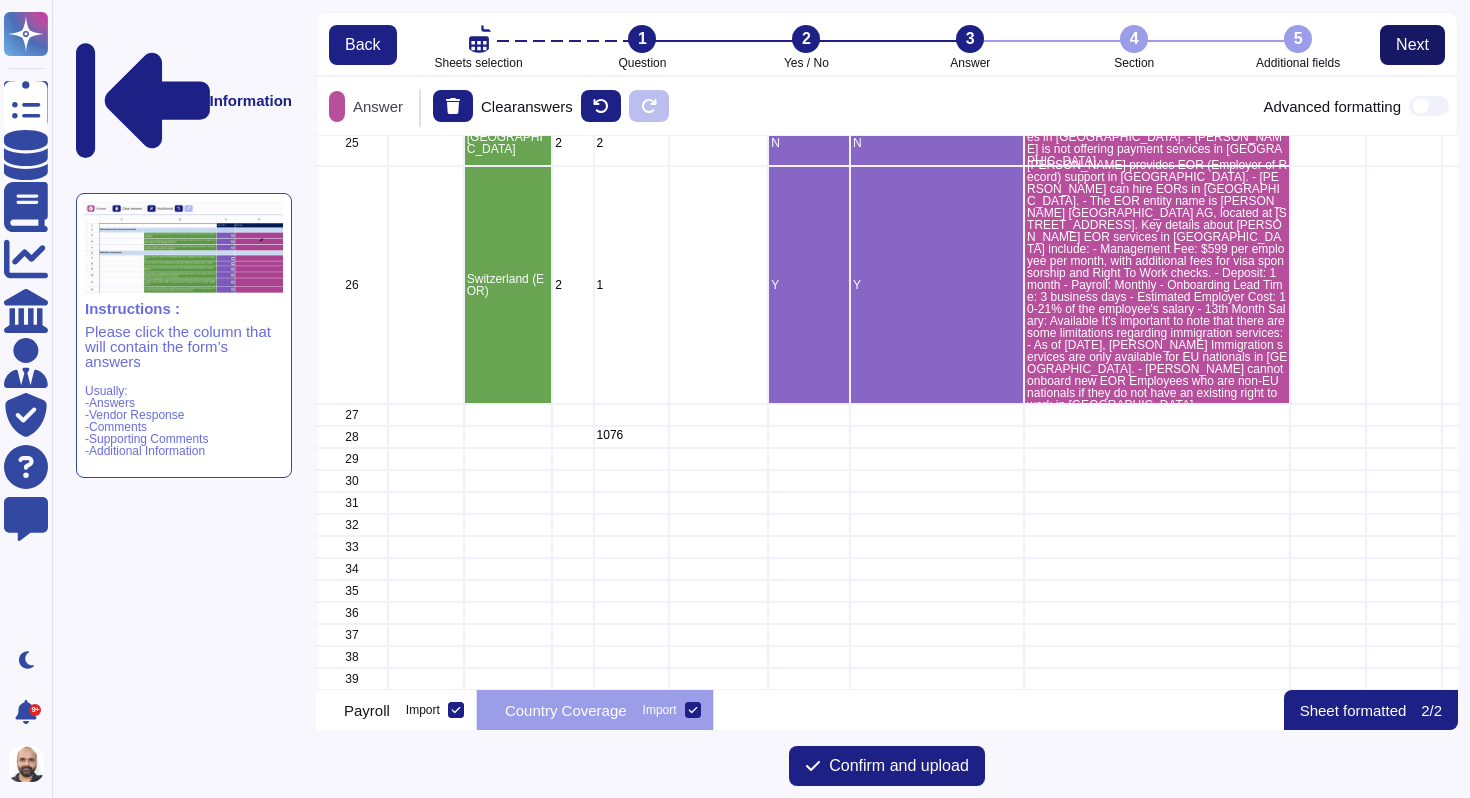 scroll, scrollTop: 16, scrollLeft: 16, axis: both 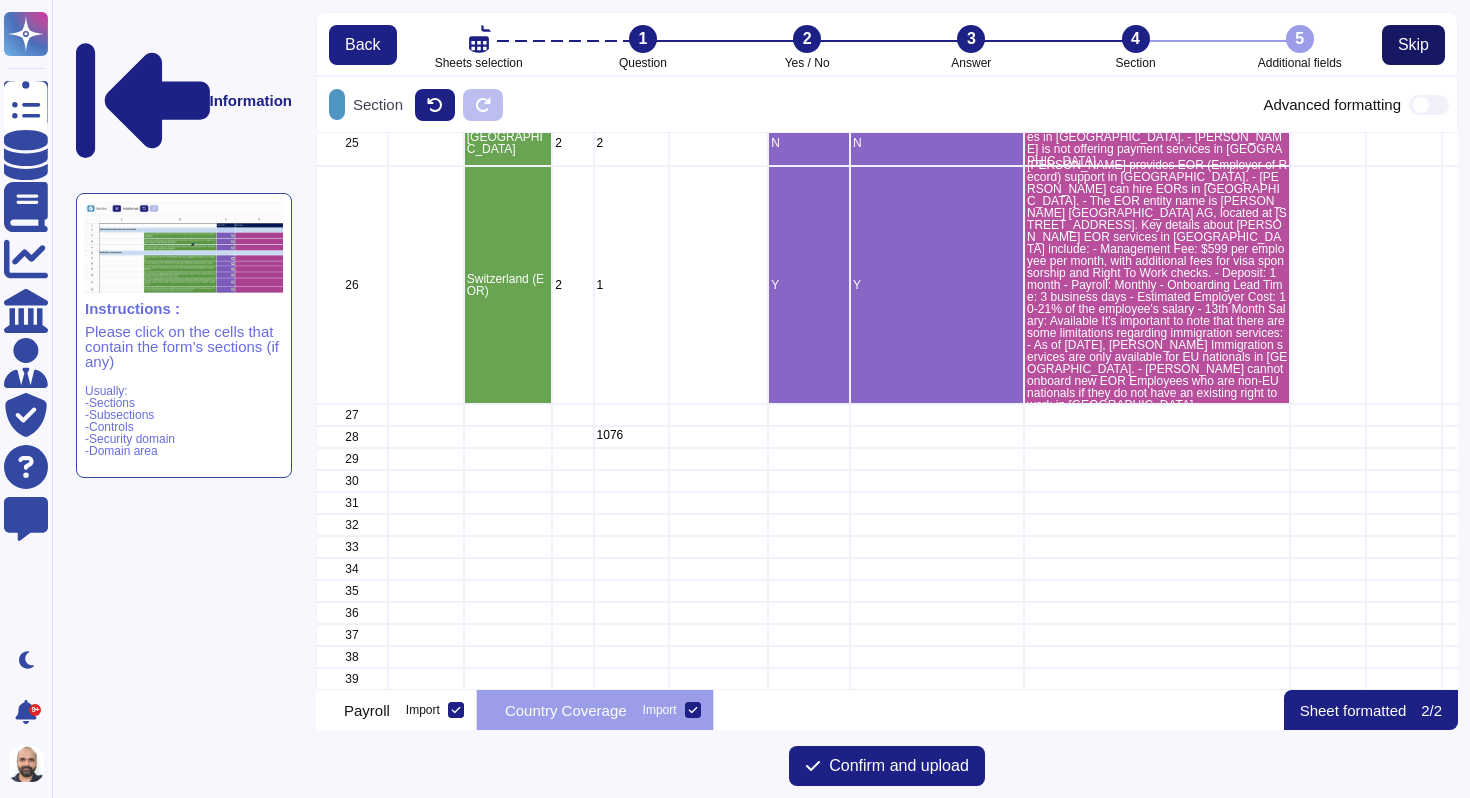 click on "Skip" at bounding box center [1413, 45] 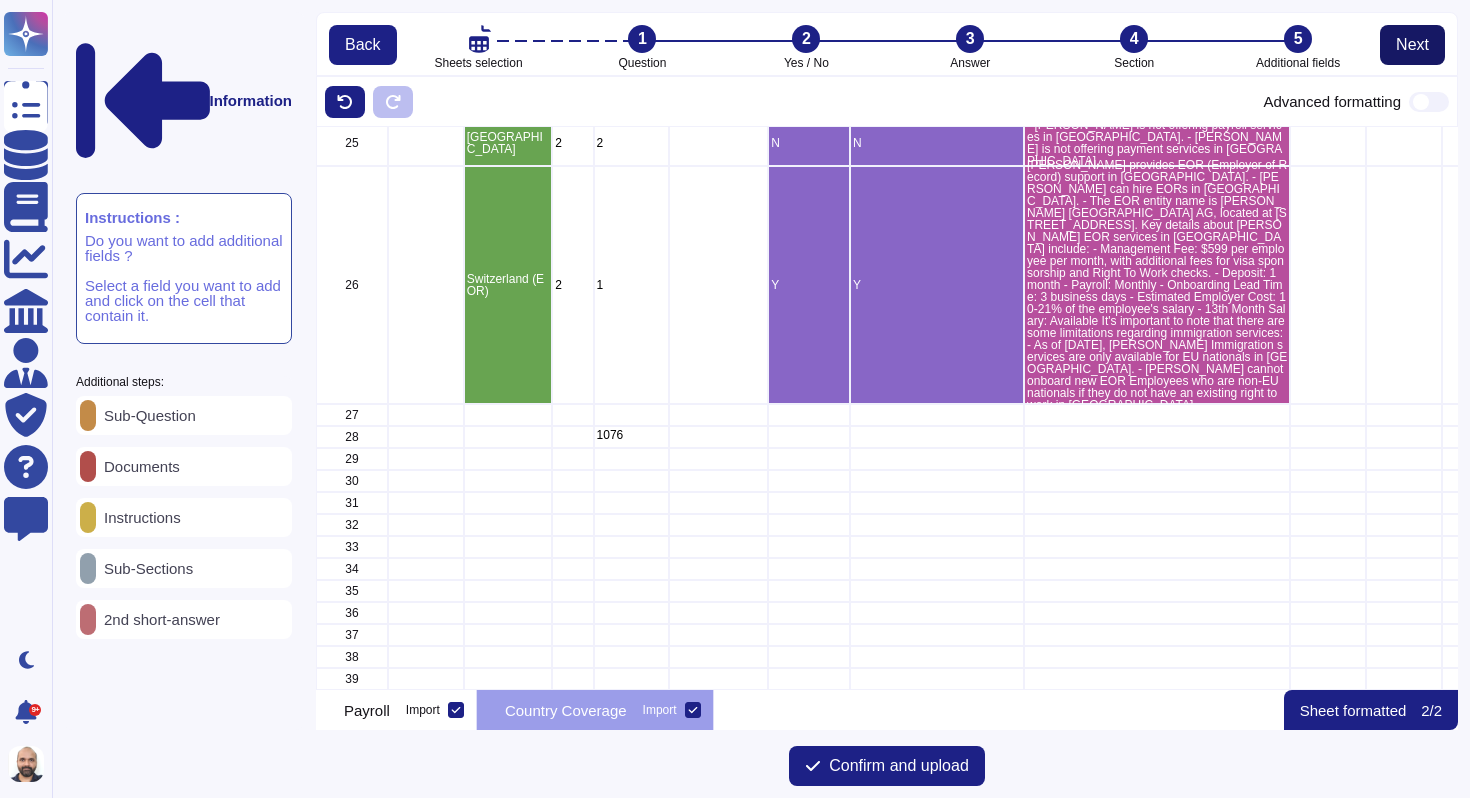 scroll, scrollTop: 16, scrollLeft: 16, axis: both 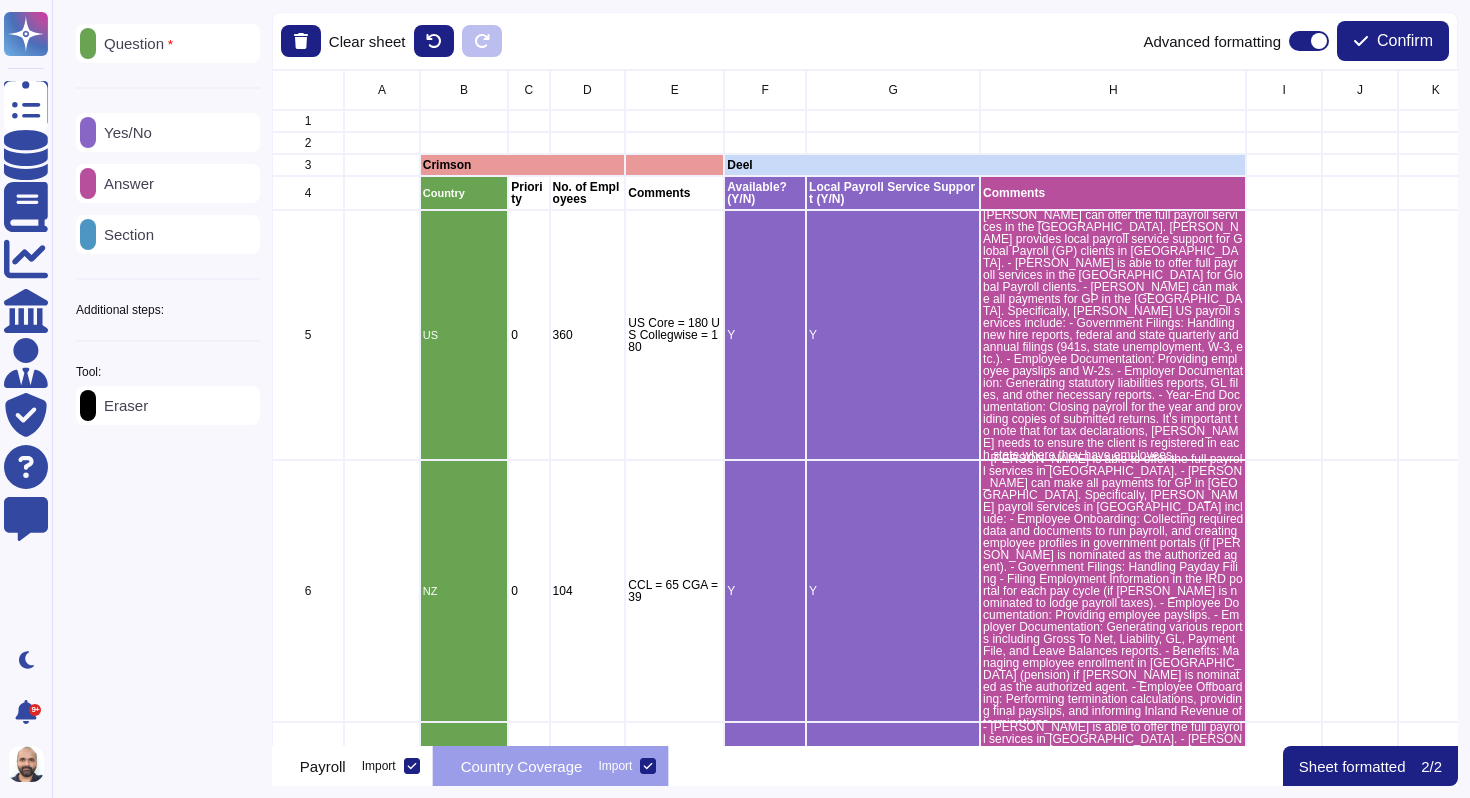 click on "Sheet formatted" at bounding box center [1352, 766] 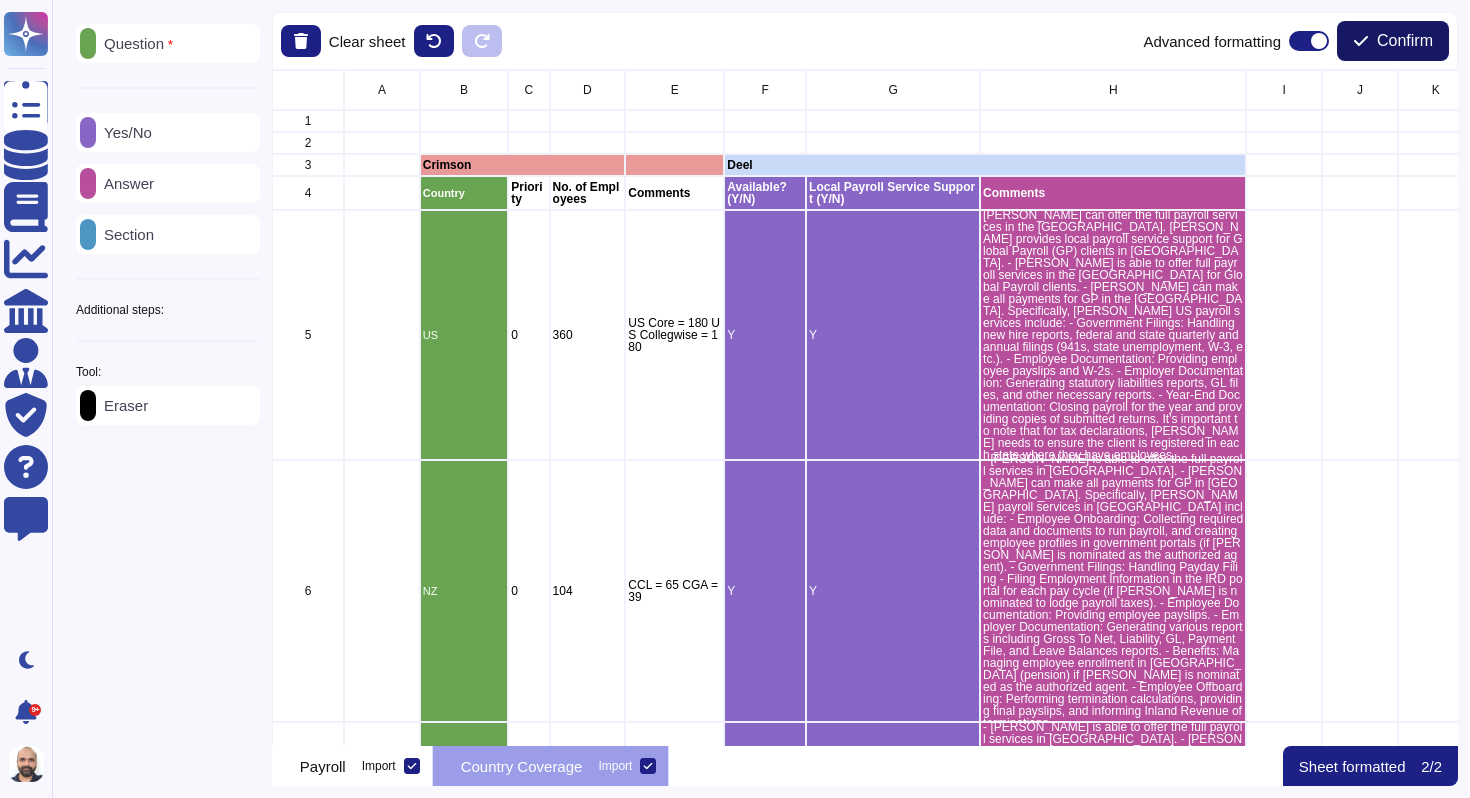 click on "Confirm" at bounding box center [1405, 41] 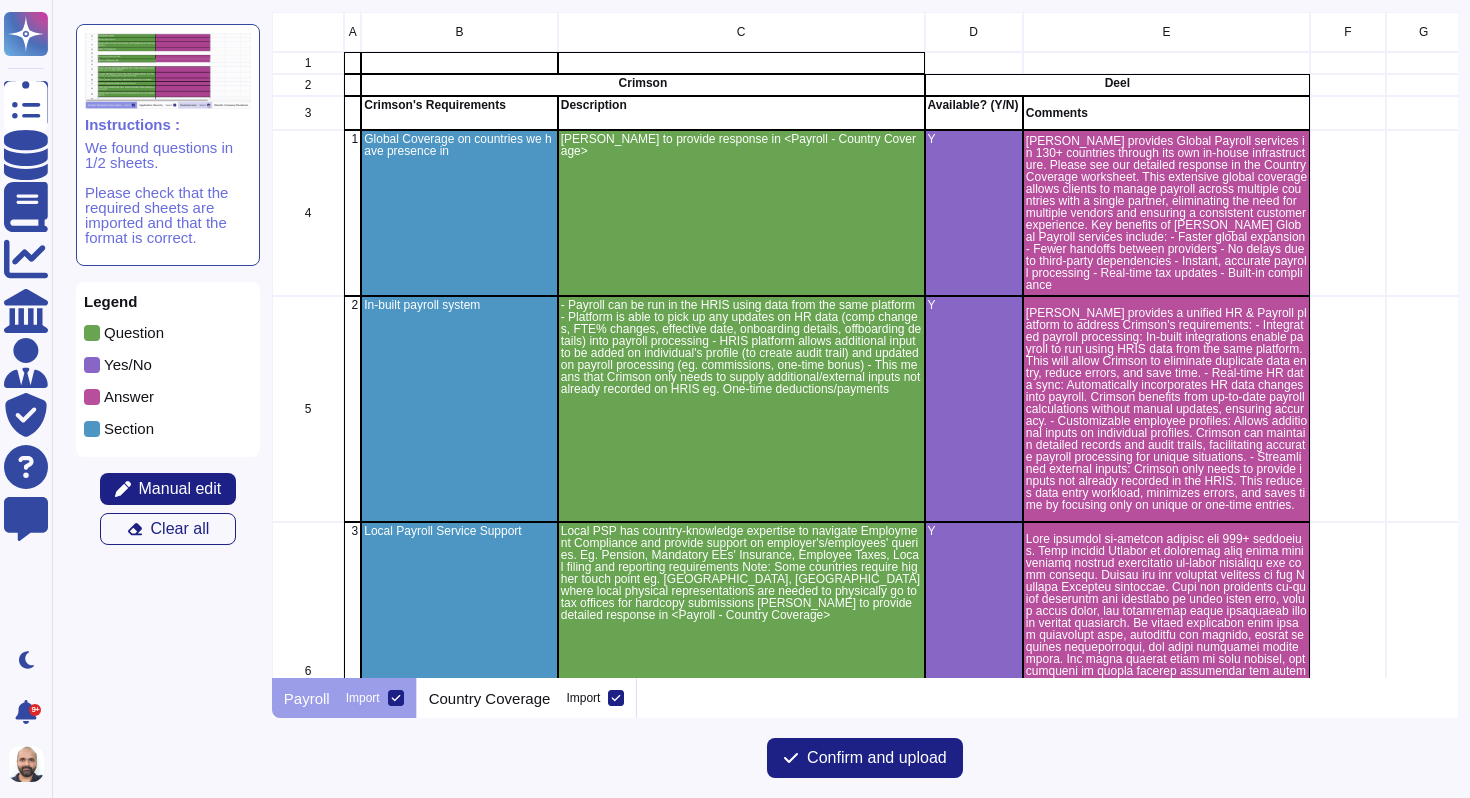scroll, scrollTop: 16, scrollLeft: 16, axis: both 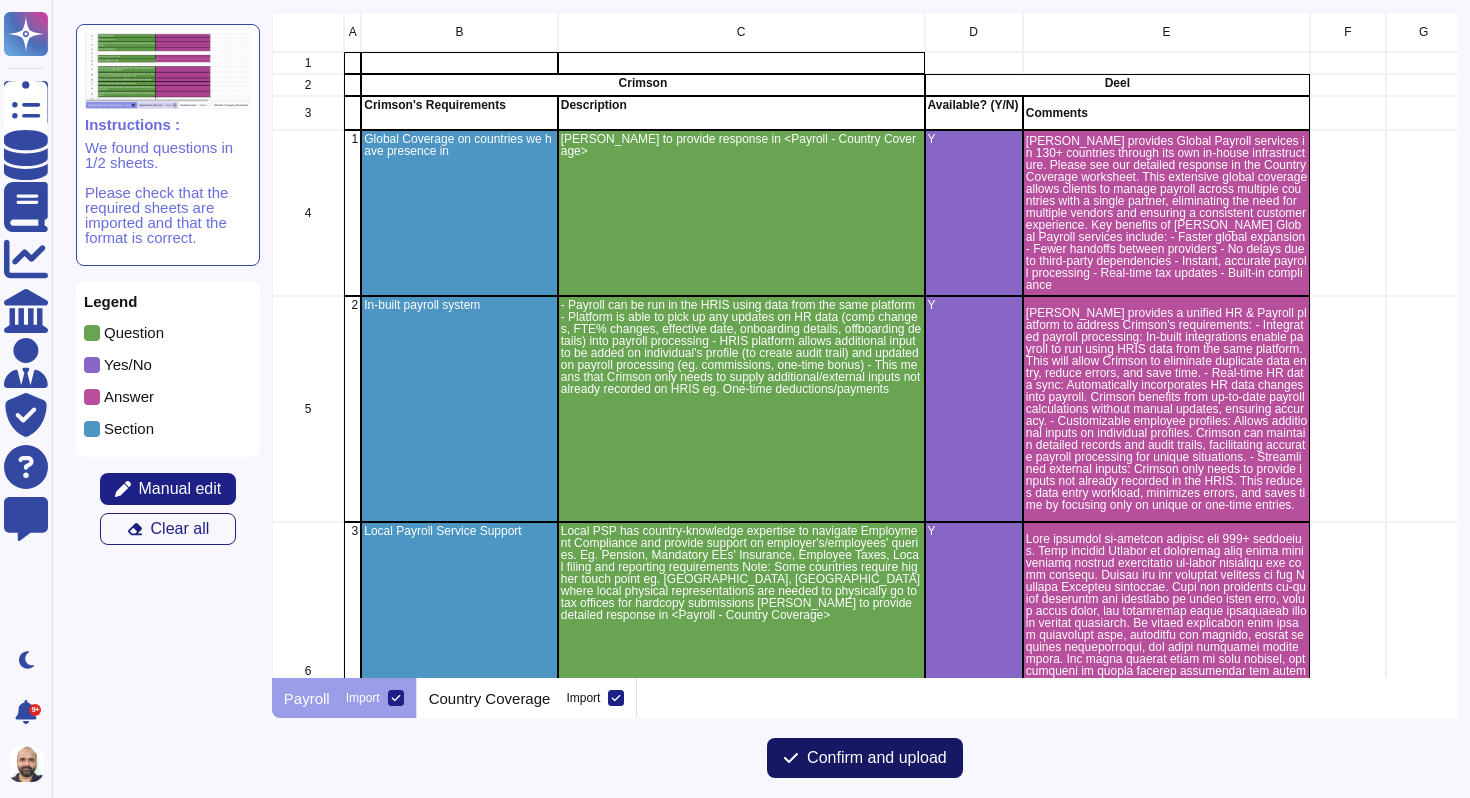 click on "Confirm and upload" at bounding box center [877, 758] 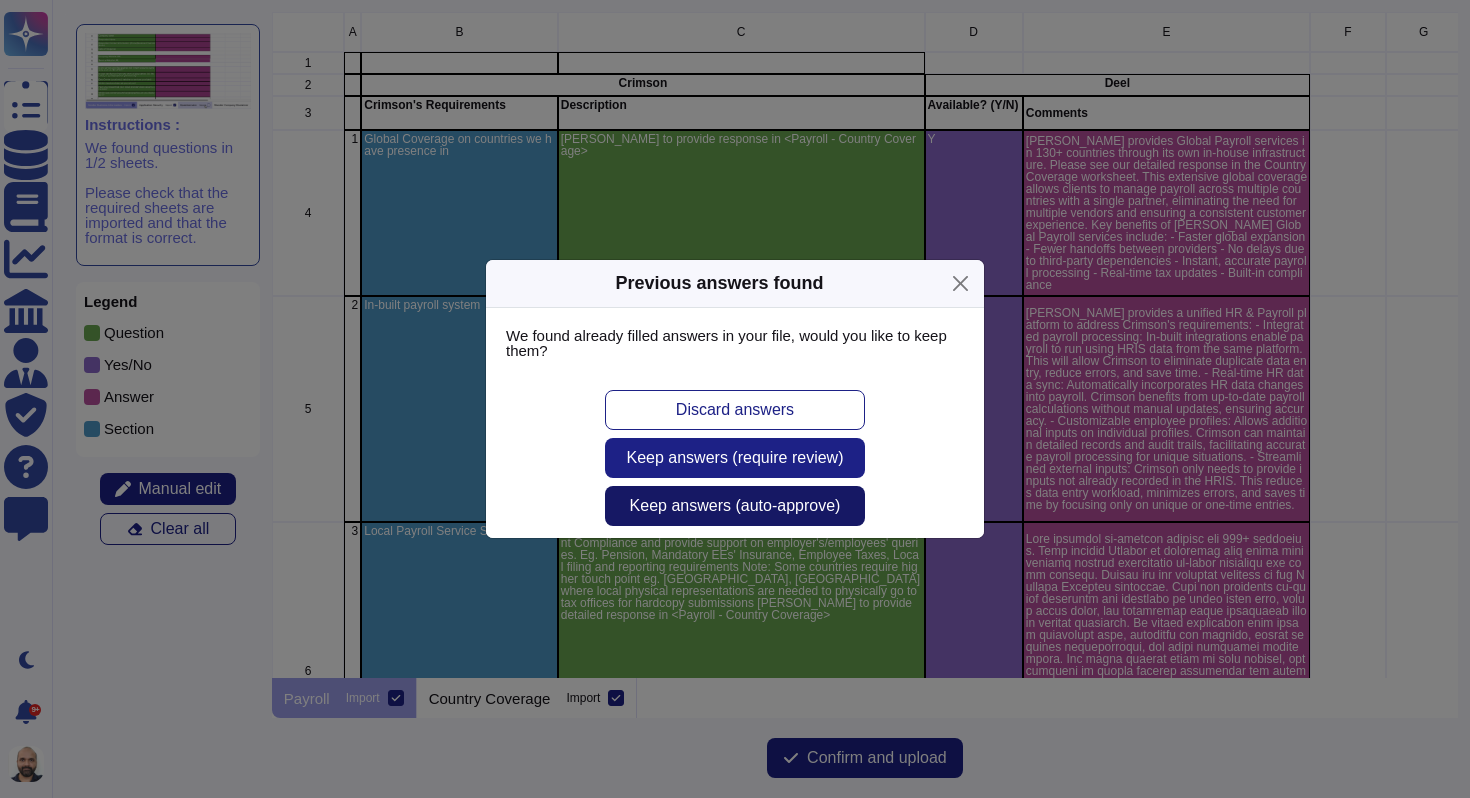 click on "Keep answers (auto-approve)" at bounding box center [735, 506] 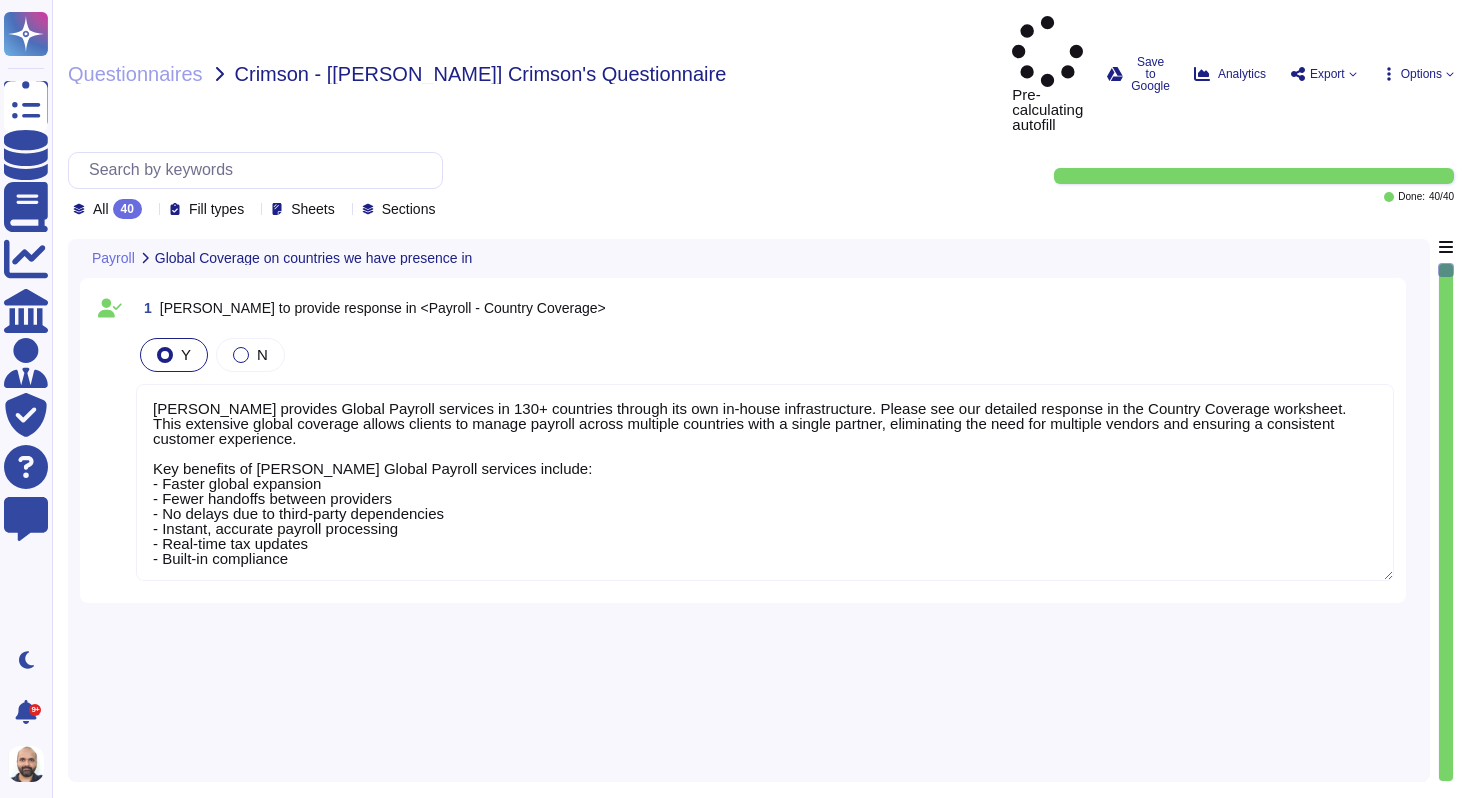 type on "[PERSON_NAME] provides Global Payroll services in 130+ countries through its own in-house infrastructure. Please see our detailed response in the Country Coverage worksheet. This extensive global coverage allows clients to manage payroll across multiple countries with a single partner, eliminating the need for multiple vendors and ensuring a consistent customer experience.
Key benefits of [PERSON_NAME] Global Payroll services include:
- Faster global expansion
- Fewer handoffs between providers
- No delays due to third-party dependencies
- Instant, accurate payroll processing
- Real-time tax updates
- Built-in compliance" 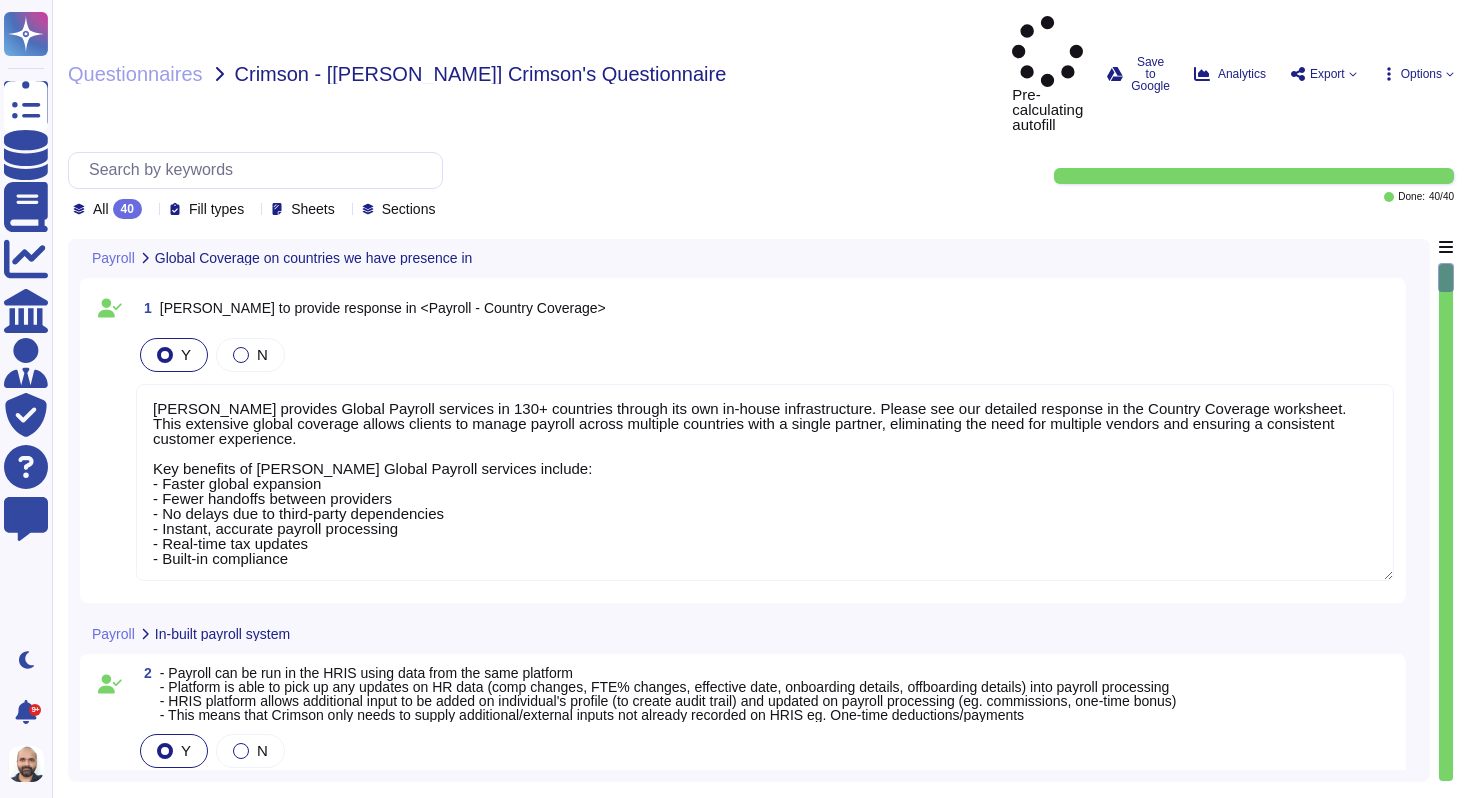 type on "[PERSON_NAME] provides a unified HR & Payroll platform to address Crimson's requirements:
- Integrated payroll processing: In-built integrations enable payroll to run using HRIS data from the same platform. This will allow Crimson to eliminate duplicate data entry, reduce errors, and save time.
- Real-time HR data sync: Automatically incorporates HR data changes into payroll. Crimson benefits from up-to-date payroll calculations without manual updates, ensuring accuracy.
- Customizable employee profiles: Allows additional inputs on individual profiles. Crimson can maintain detailed records and audit trails, facilitating accurate payroll processing for unique situations.
- Streamlined external inputs: Crimson only needs to provide inputs not already recorded in the HRIS. This reduces data entry workload, minimizes errors, and saves time by focusing only on unique or one-time entries." 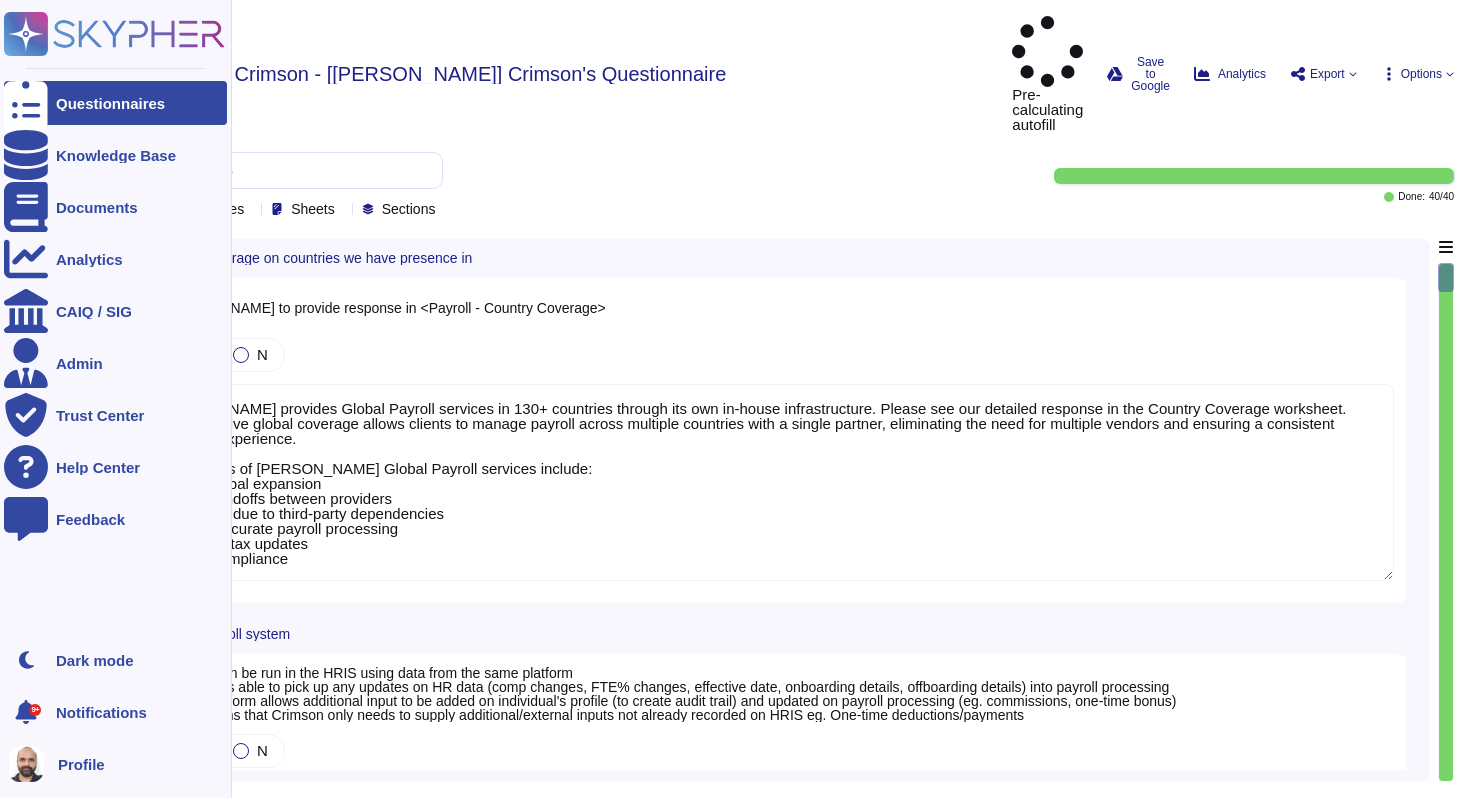 click on "Questionnaires" at bounding box center [115, 103] 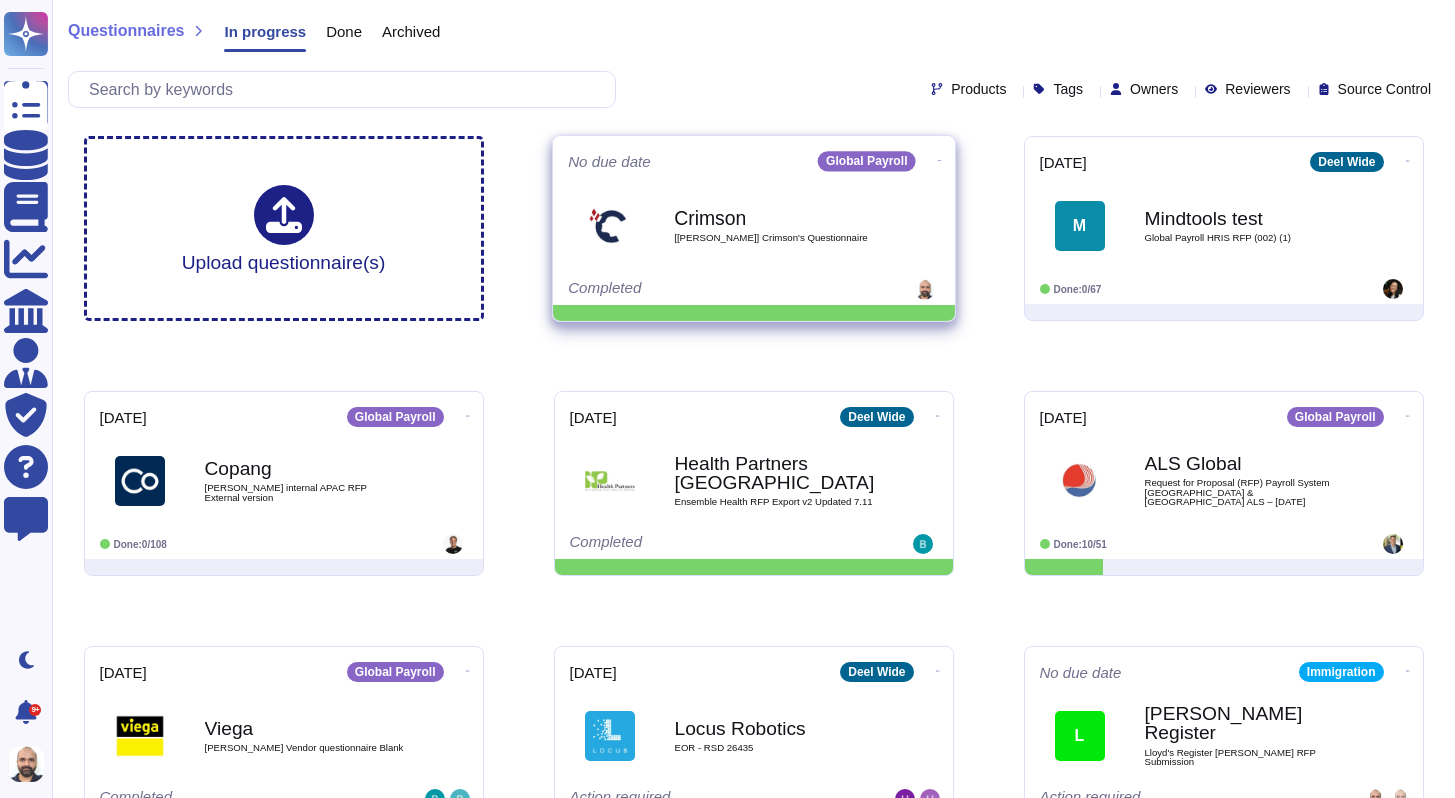 click 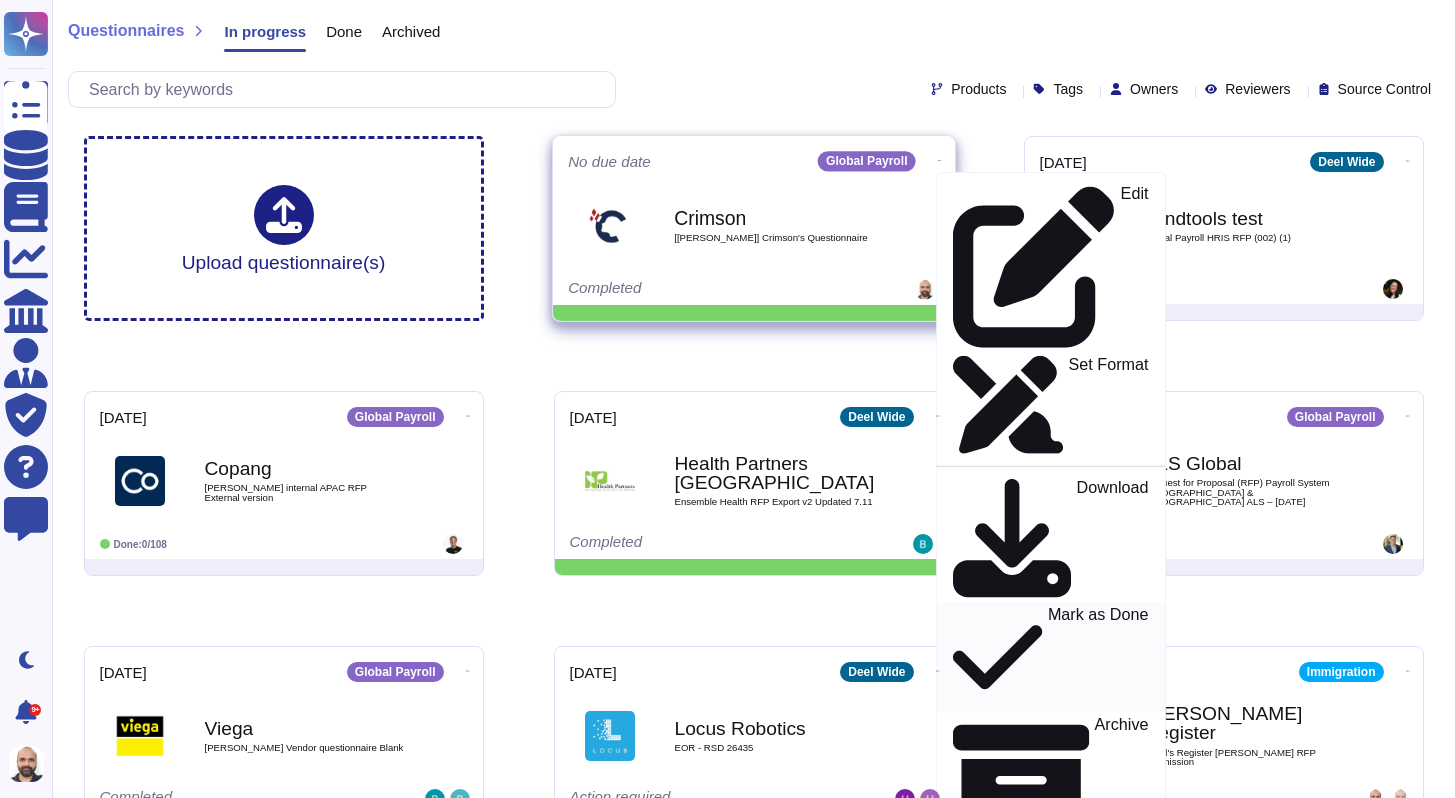 click on "Mark as Done" at bounding box center (1097, 658) 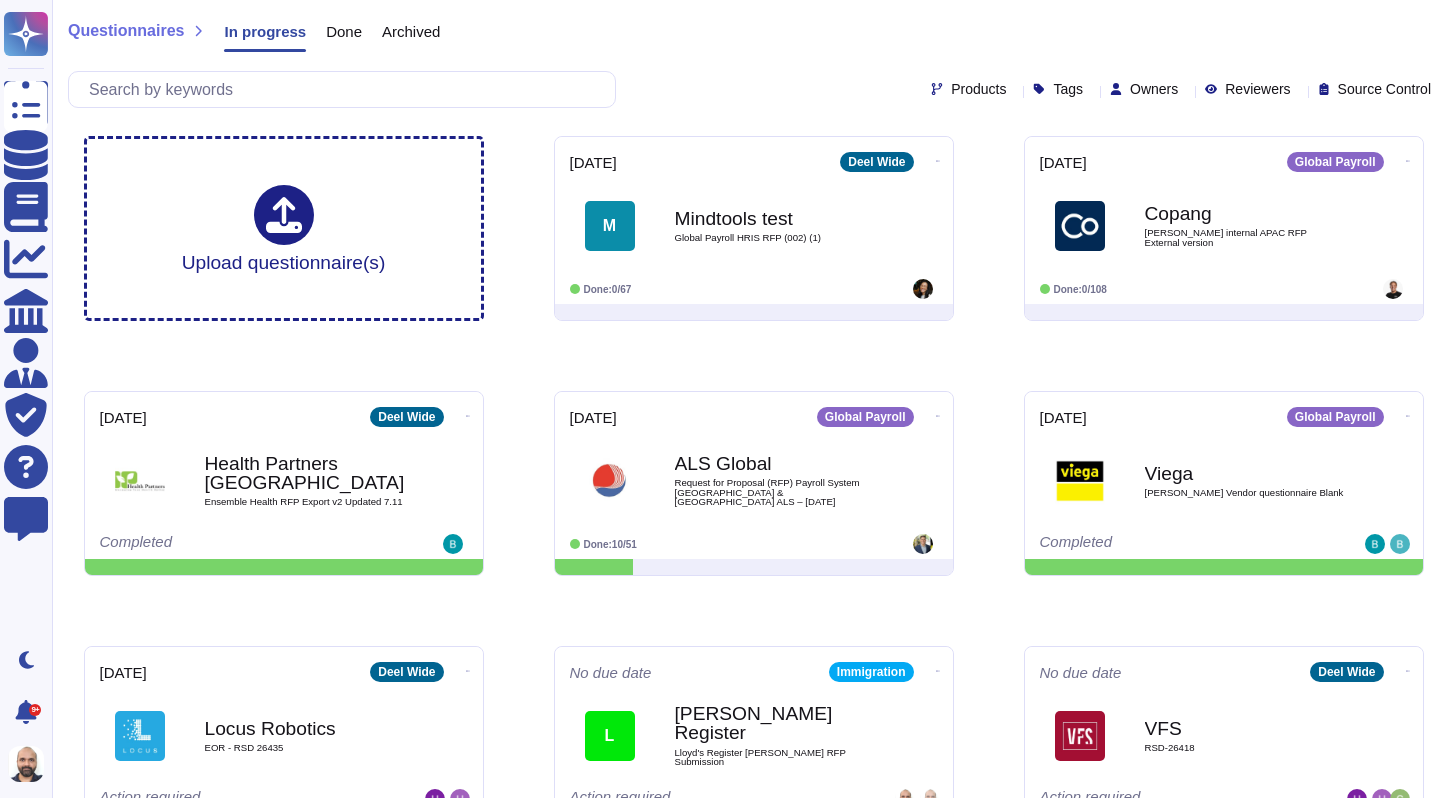 click on "Done" at bounding box center (344, 31) 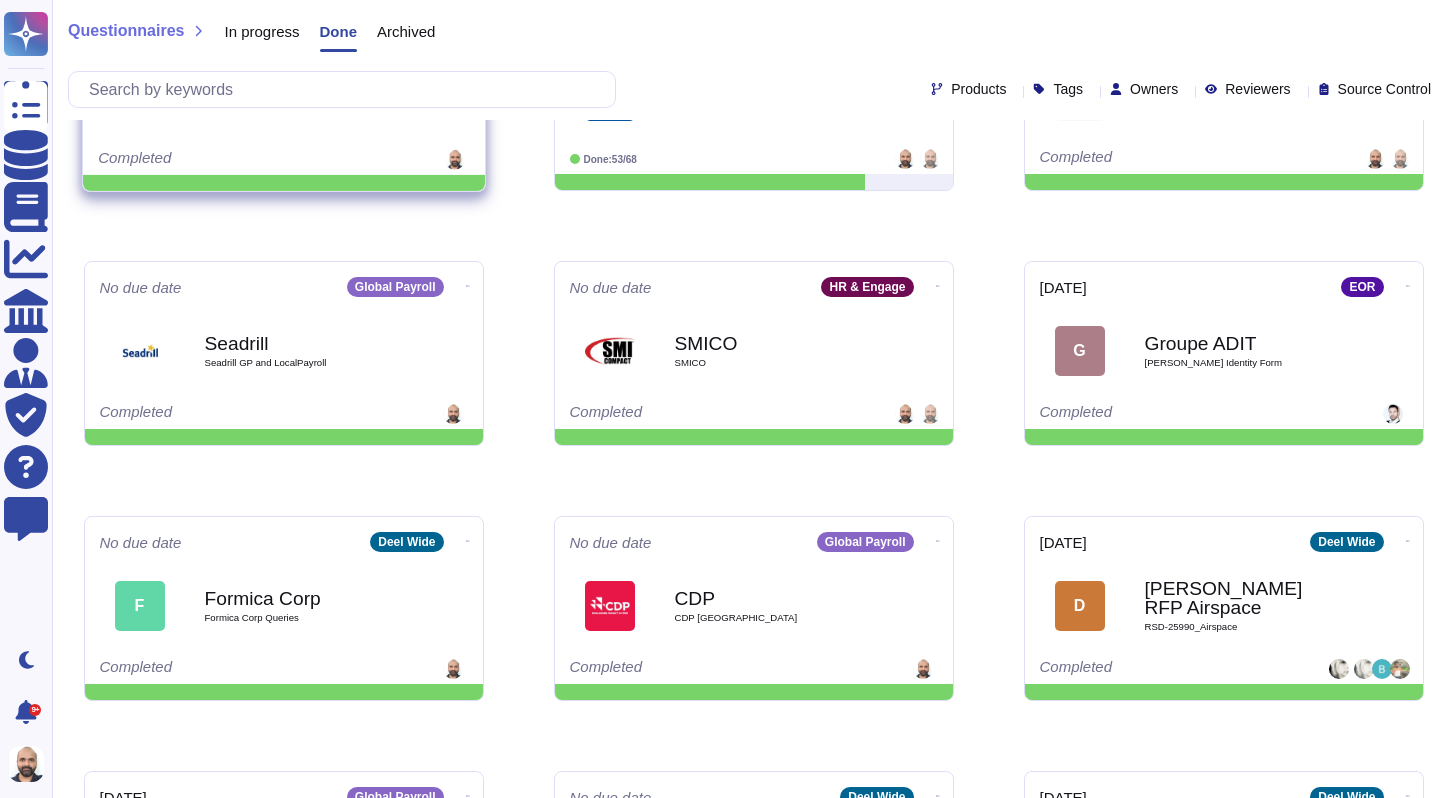 scroll, scrollTop: 0, scrollLeft: 0, axis: both 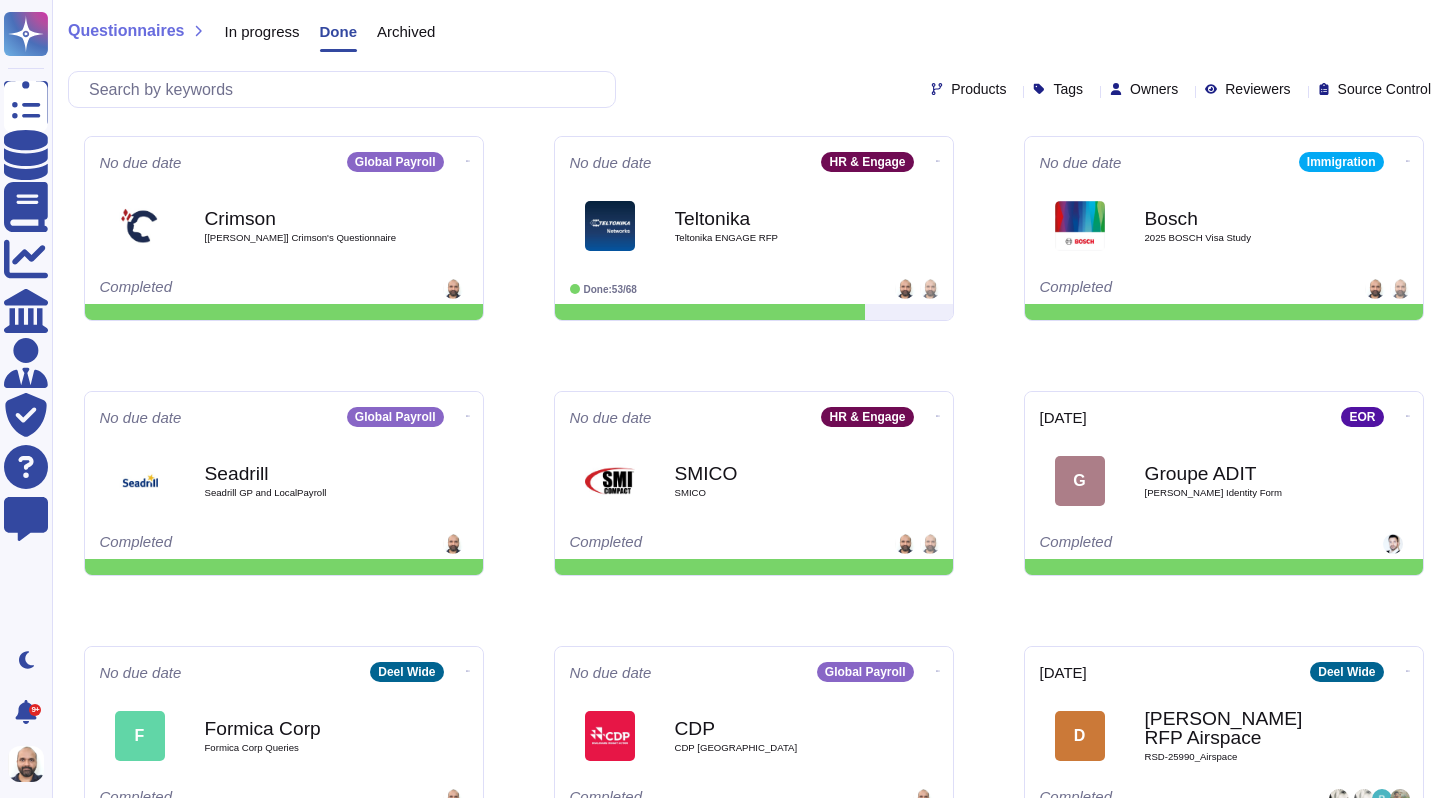 click on "Questionnaires" at bounding box center (126, 31) 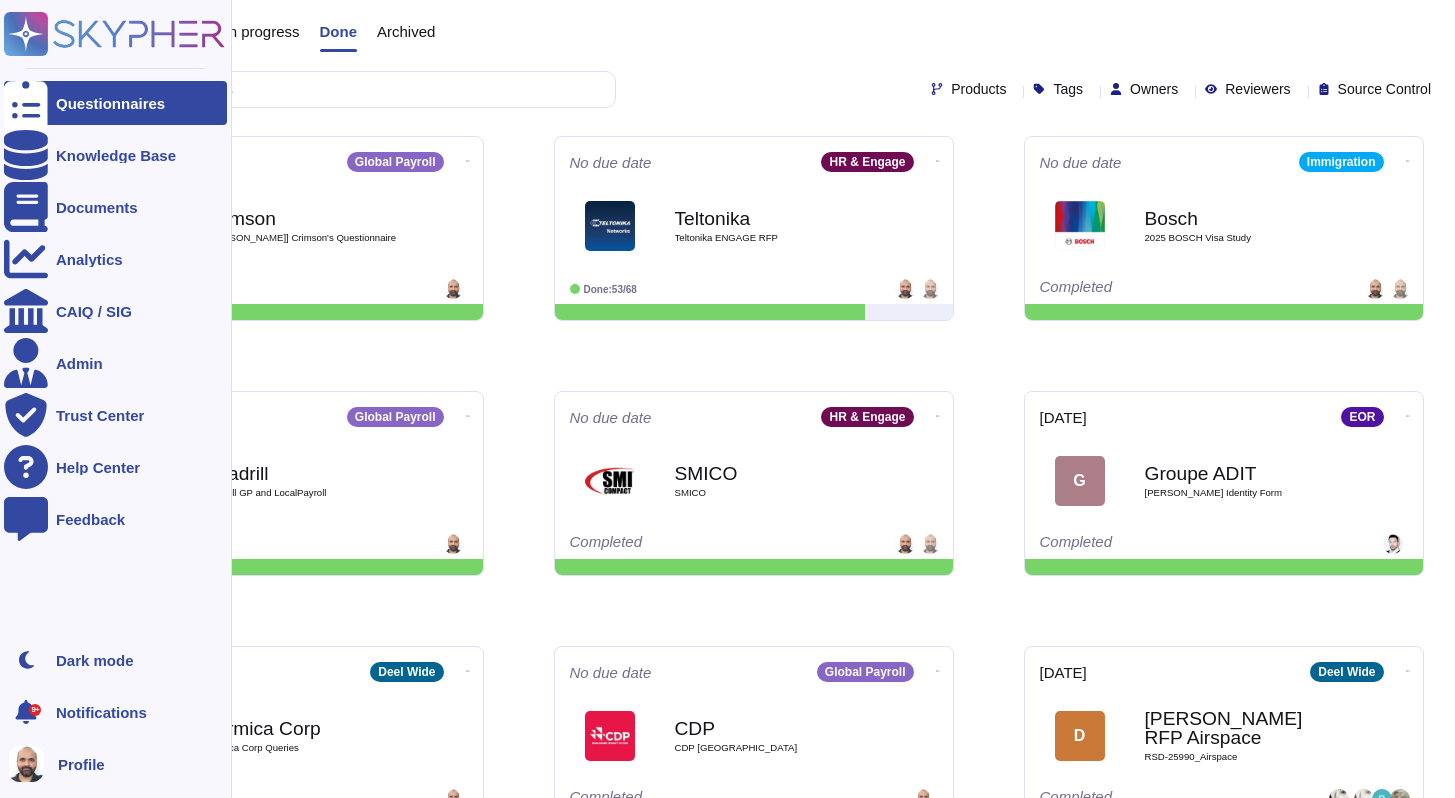 click on "Questionnaires" at bounding box center (110, 103) 